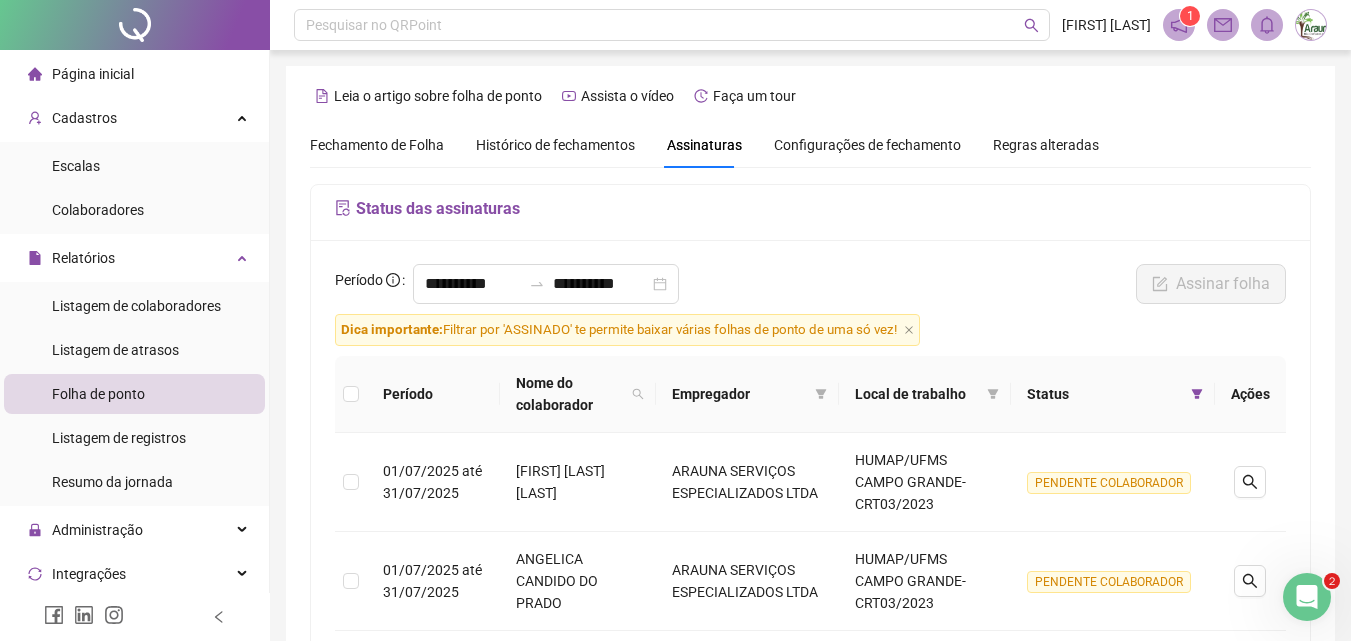 scroll, scrollTop: 0, scrollLeft: 0, axis: both 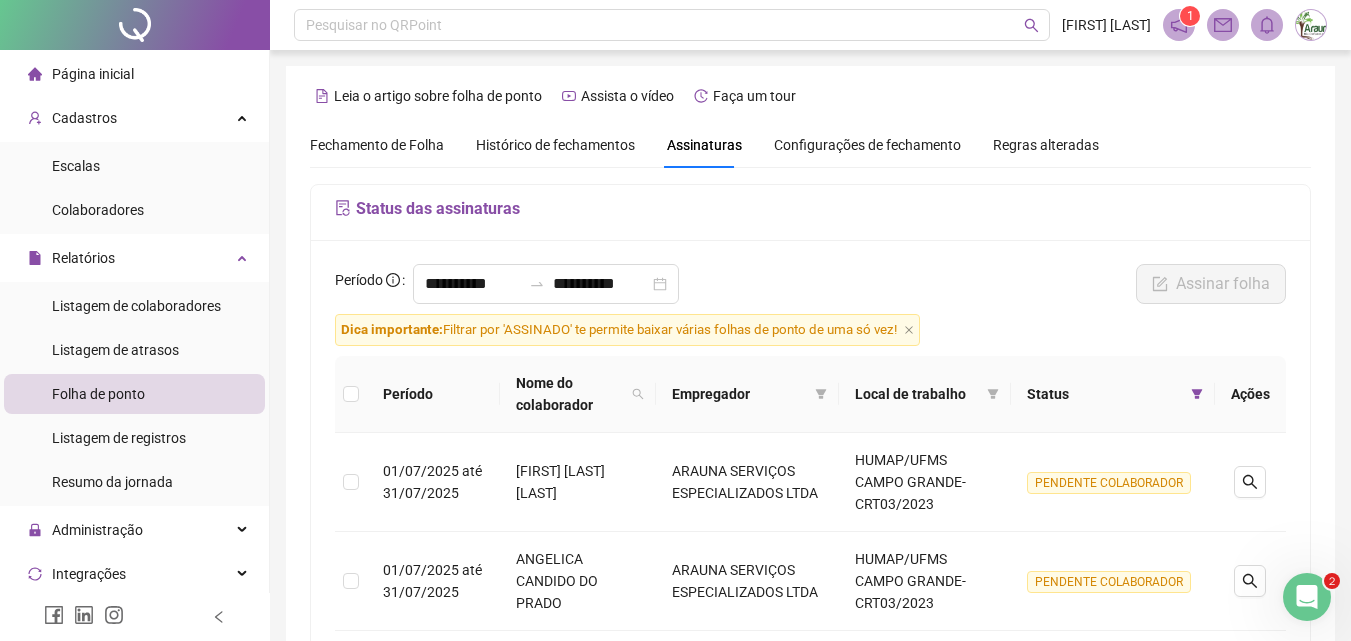 click on "Fechamento de Folha" at bounding box center [377, 145] 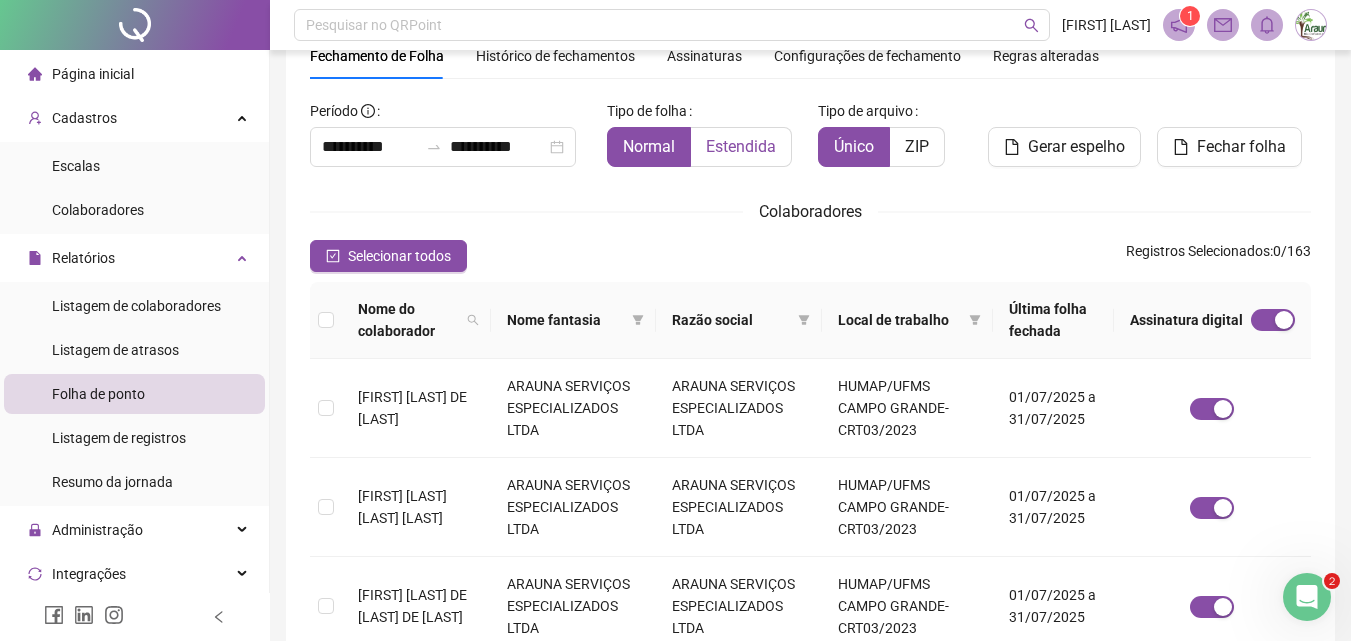 scroll, scrollTop: 0, scrollLeft: 0, axis: both 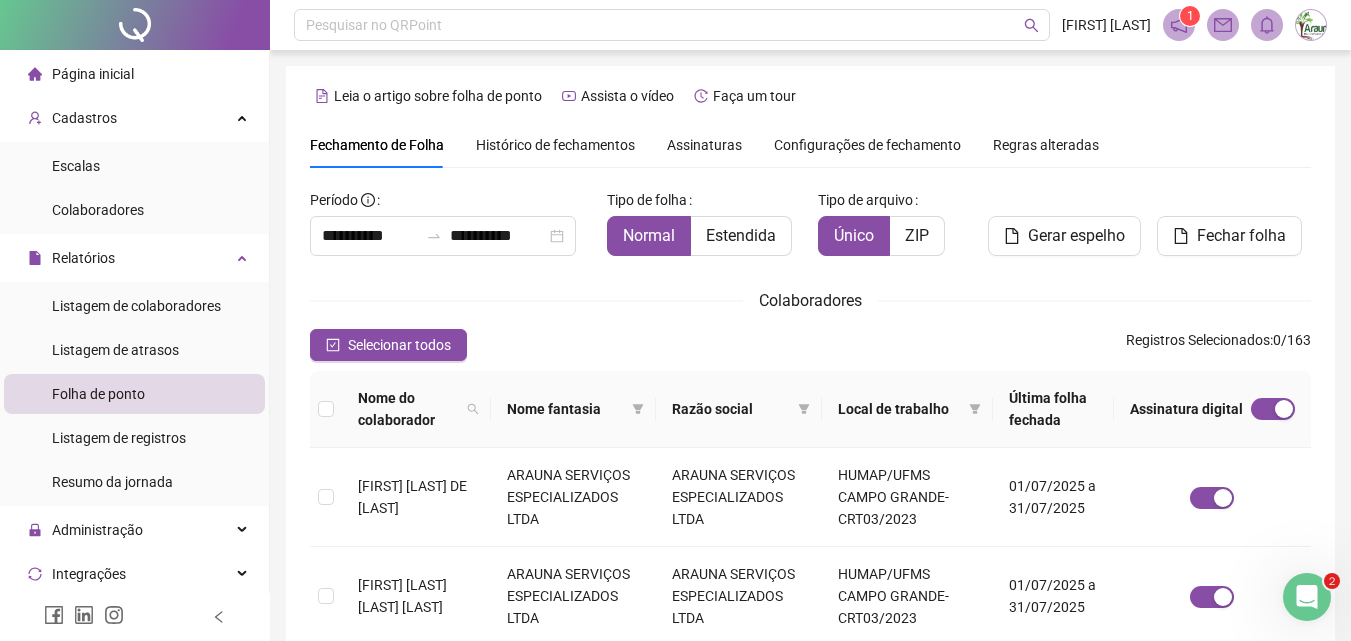 click on "Assinaturas" at bounding box center (704, 145) 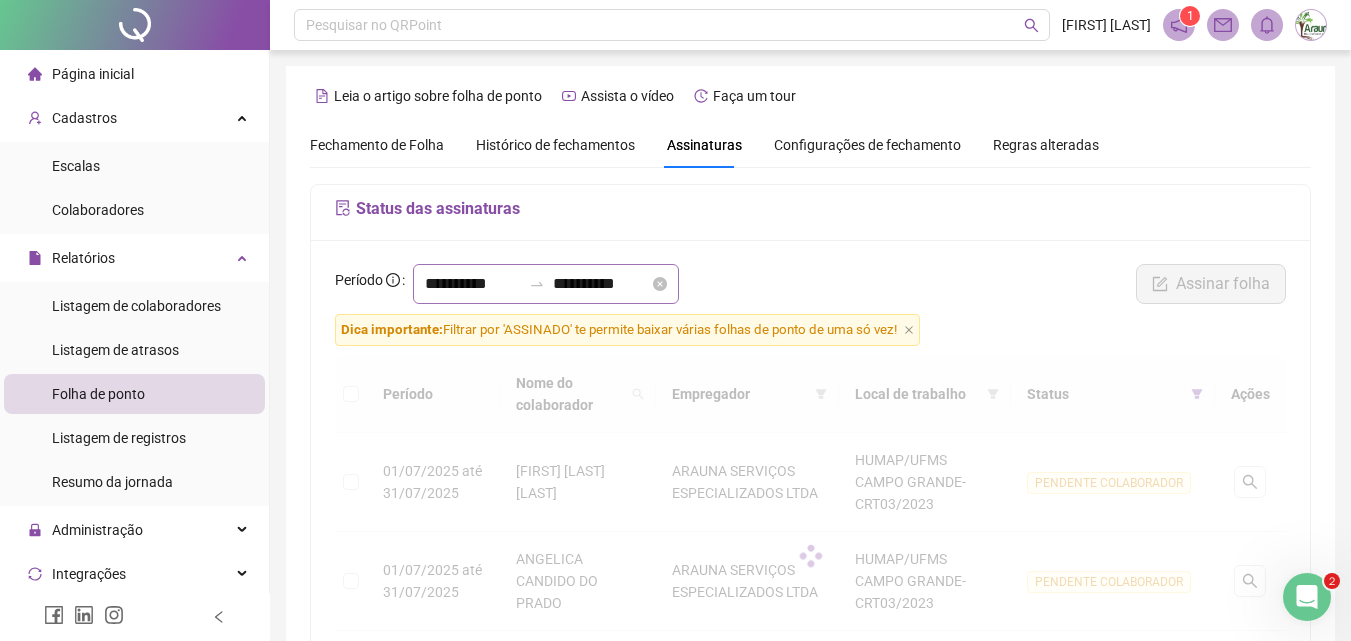 scroll, scrollTop: 89, scrollLeft: 0, axis: vertical 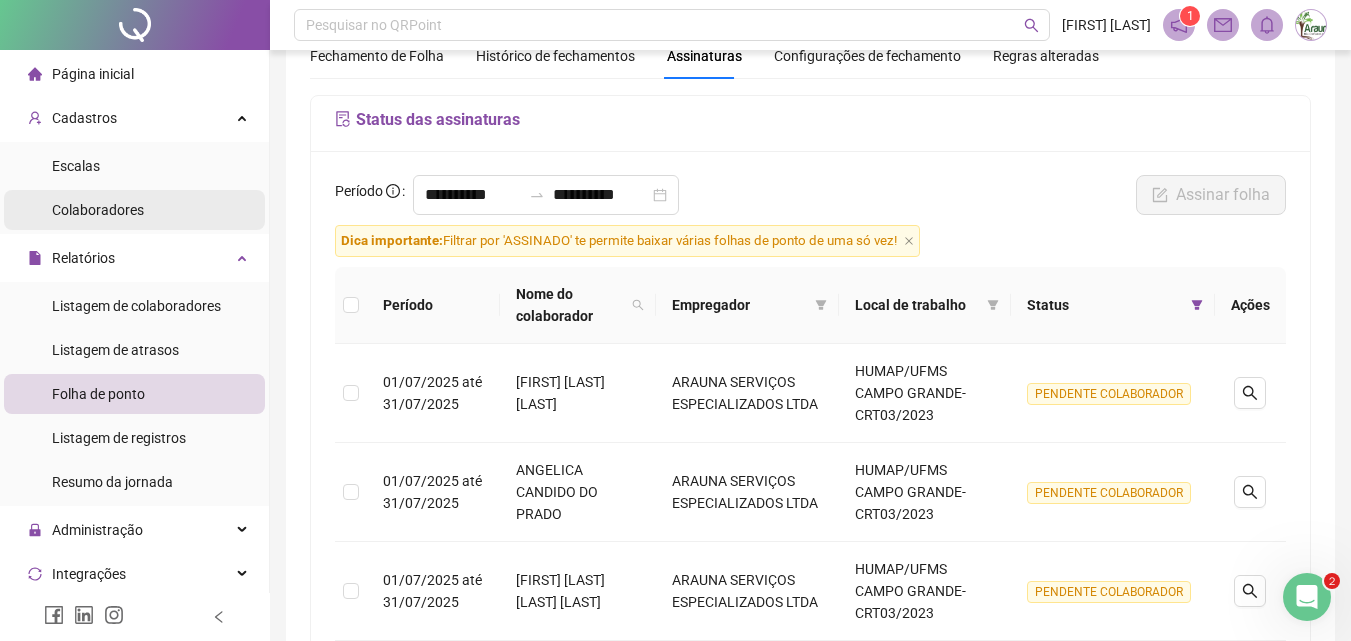 click on "Colaboradores" at bounding box center [98, 210] 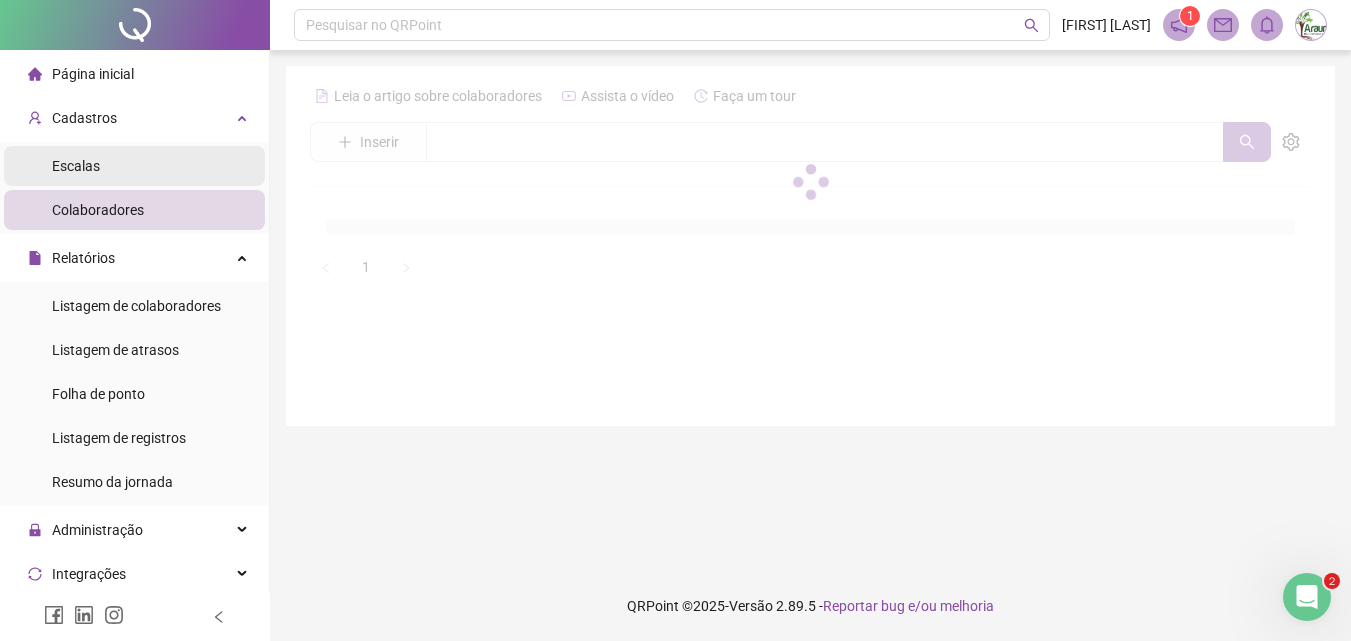scroll, scrollTop: 0, scrollLeft: 0, axis: both 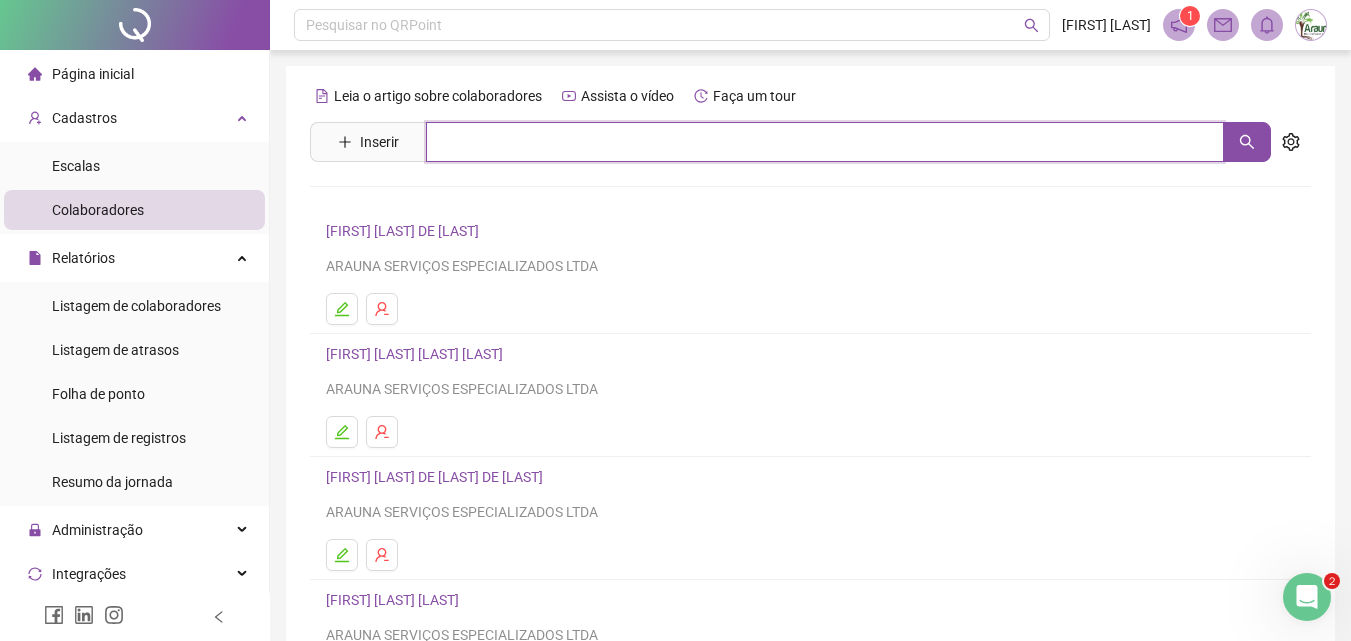 click at bounding box center (825, 142) 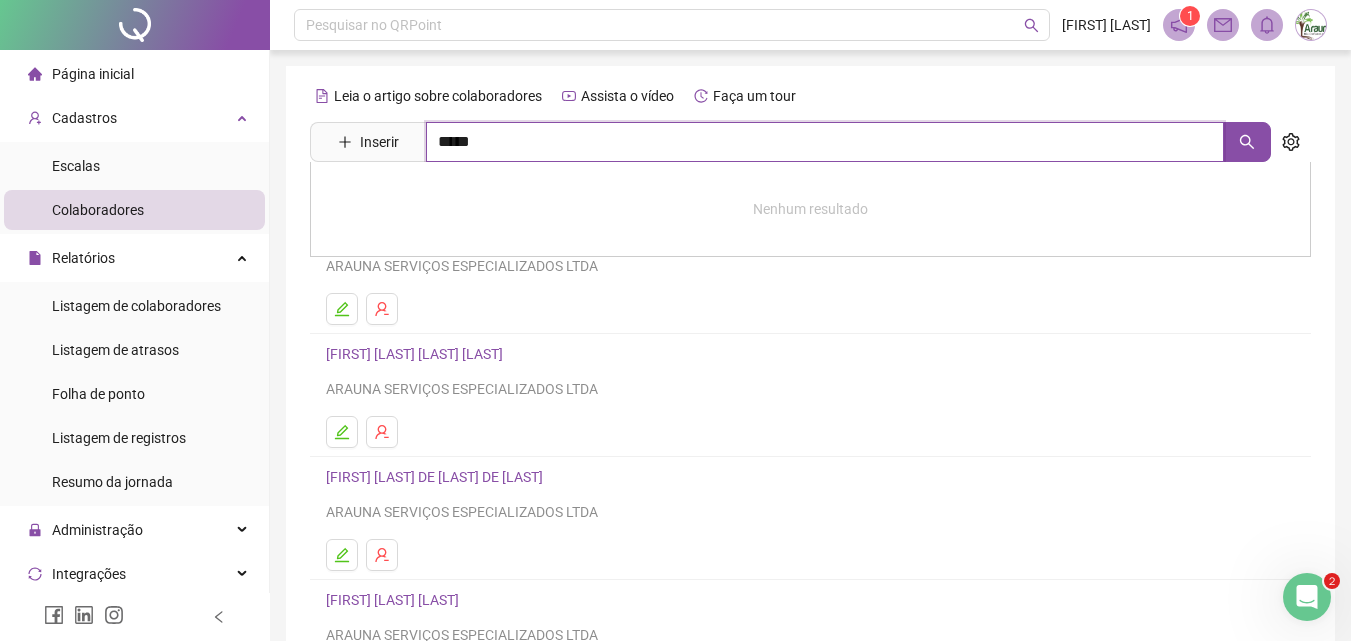 type on "*****" 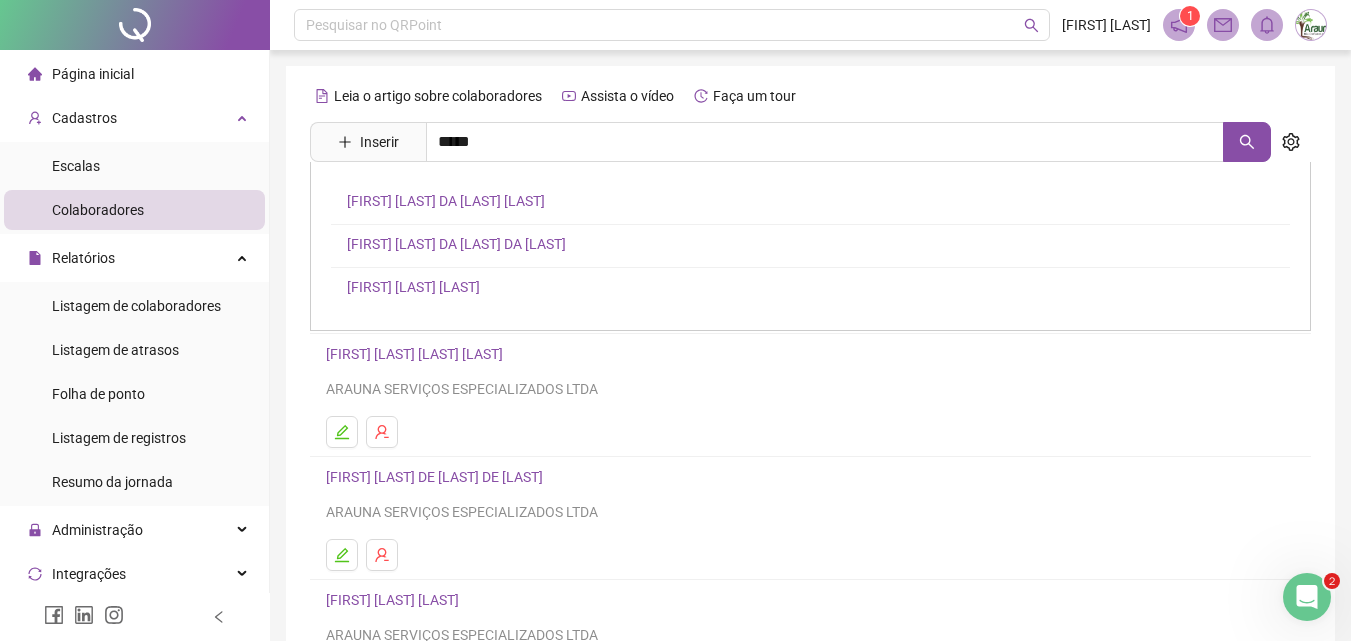 click on "[FIRST] [LAST] DA [LAST] [LAST]" at bounding box center (446, 201) 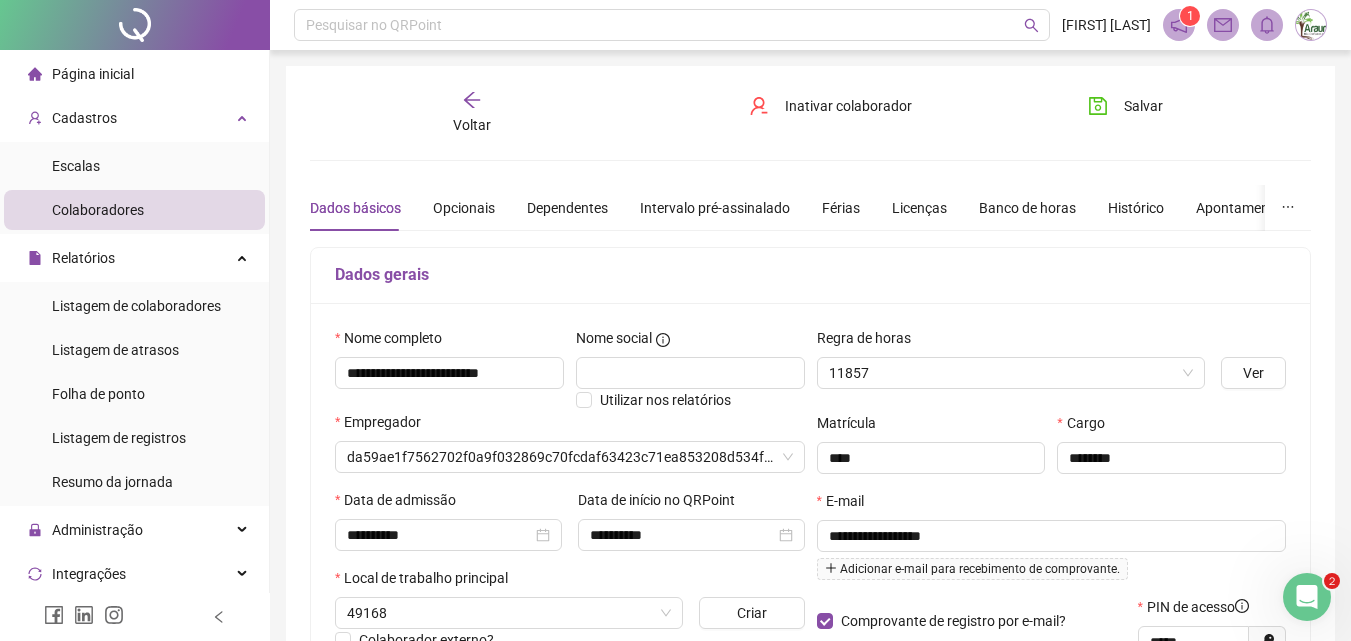 type on "**********" 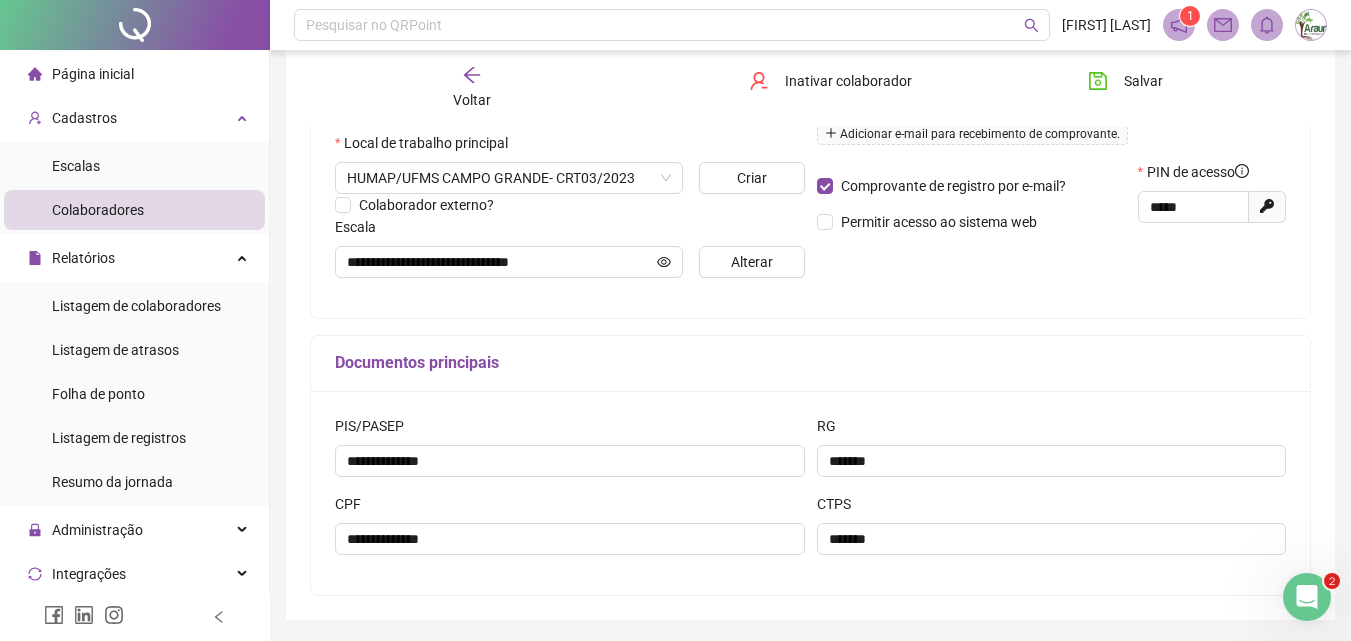 scroll, scrollTop: 400, scrollLeft: 0, axis: vertical 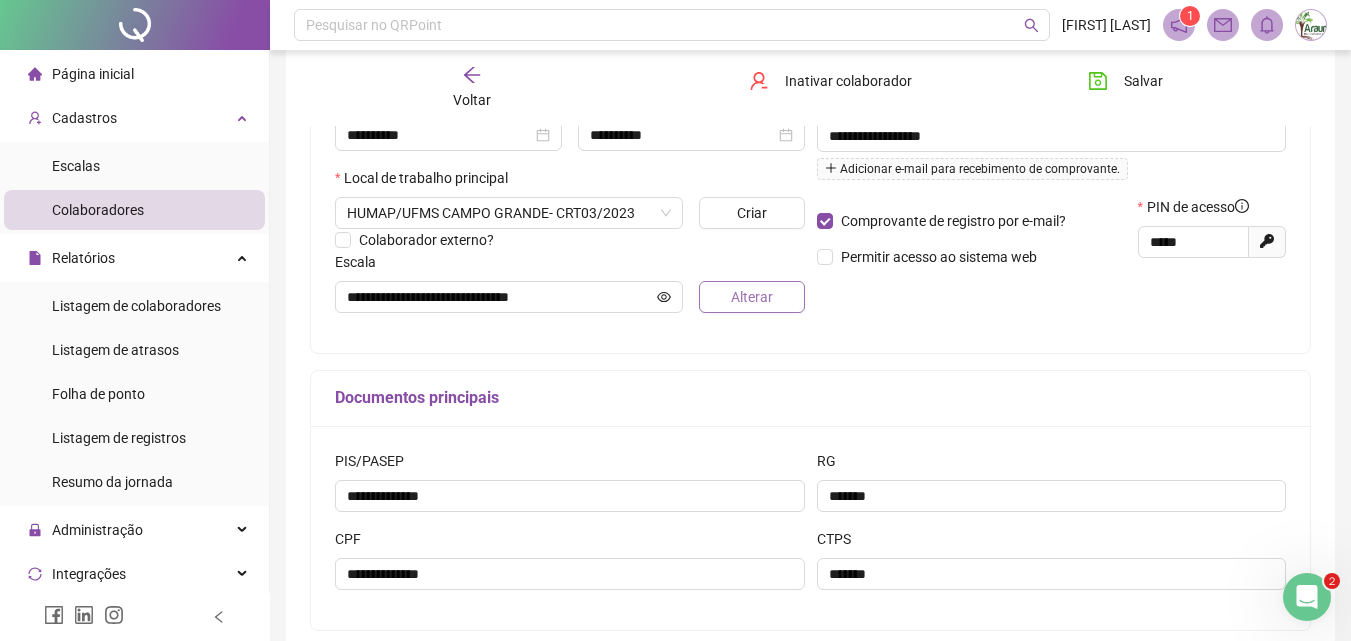 click on "Alterar" at bounding box center (752, 297) 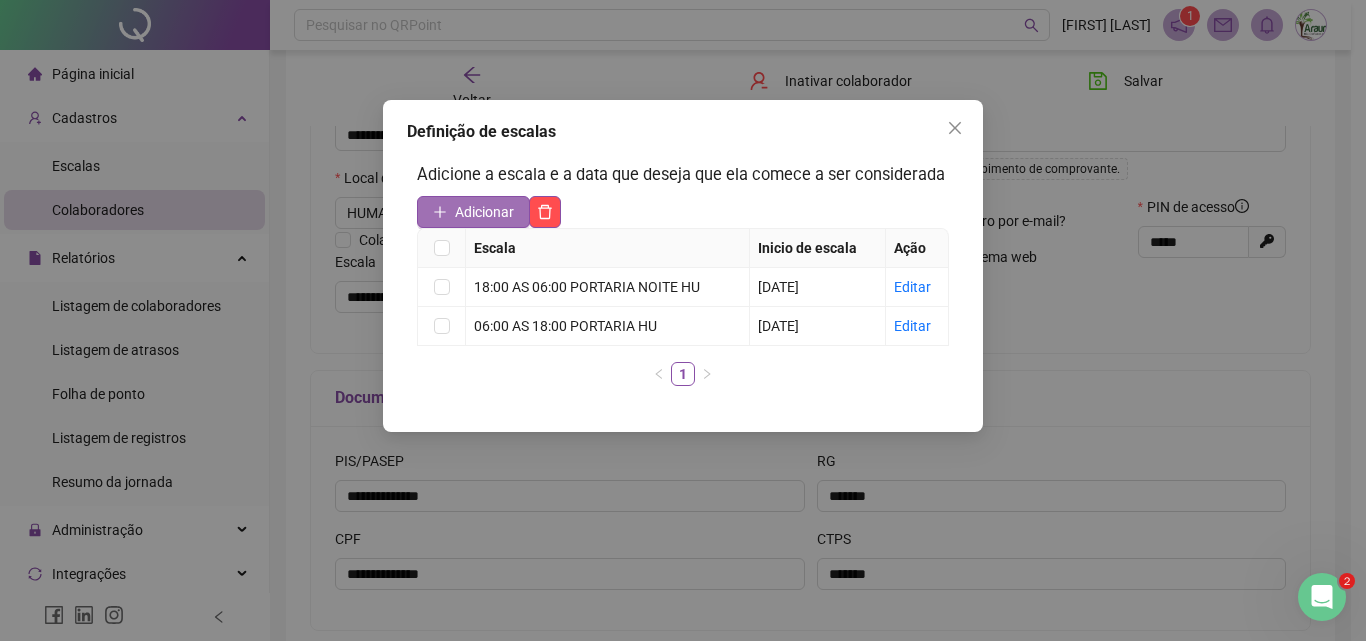 click on "Adicionar" at bounding box center (484, 212) 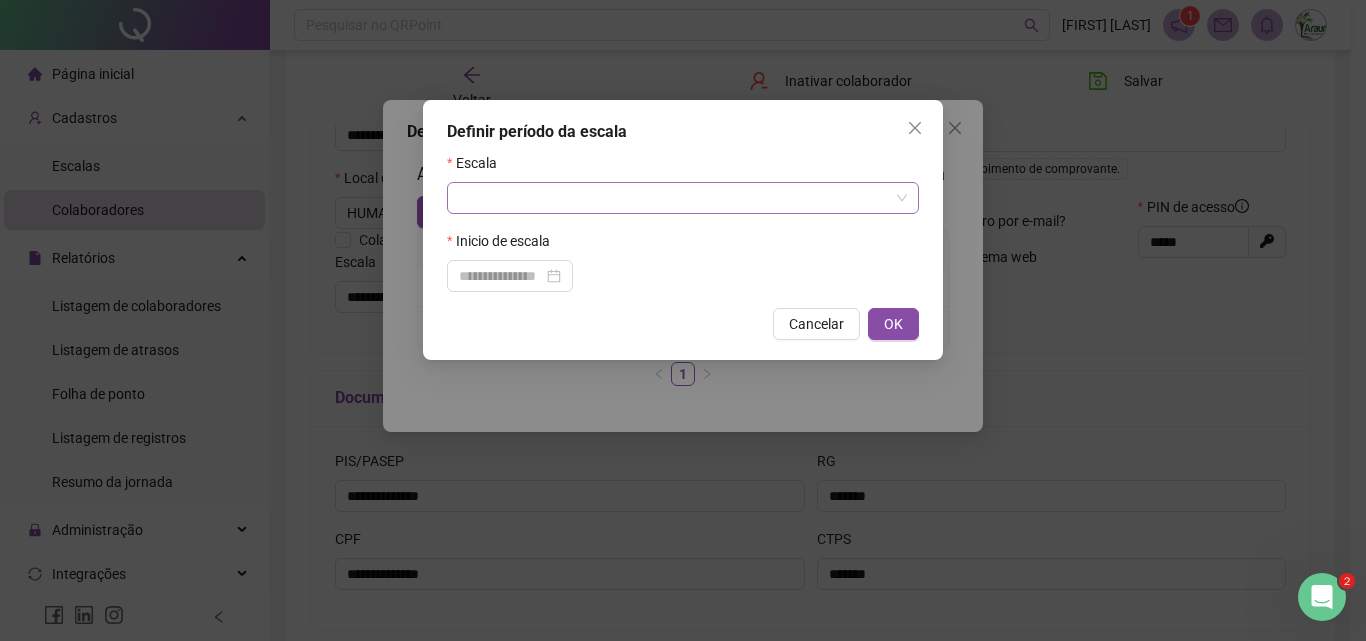 click at bounding box center (674, 198) 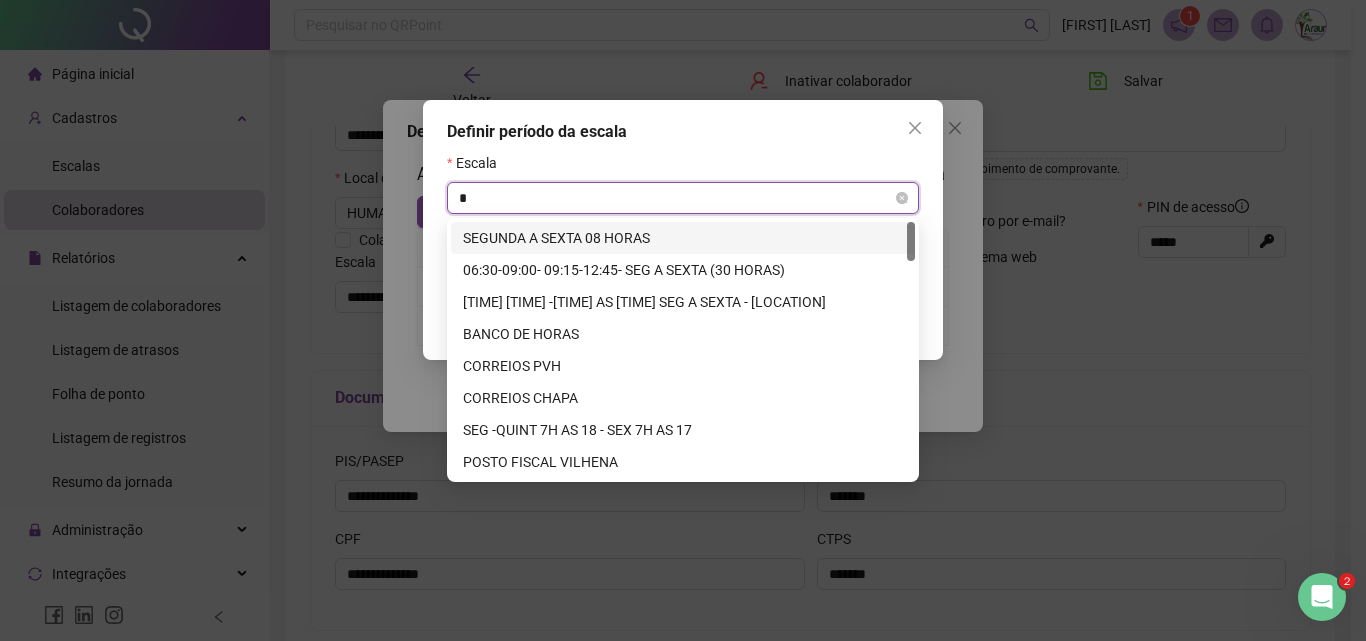 type on "**" 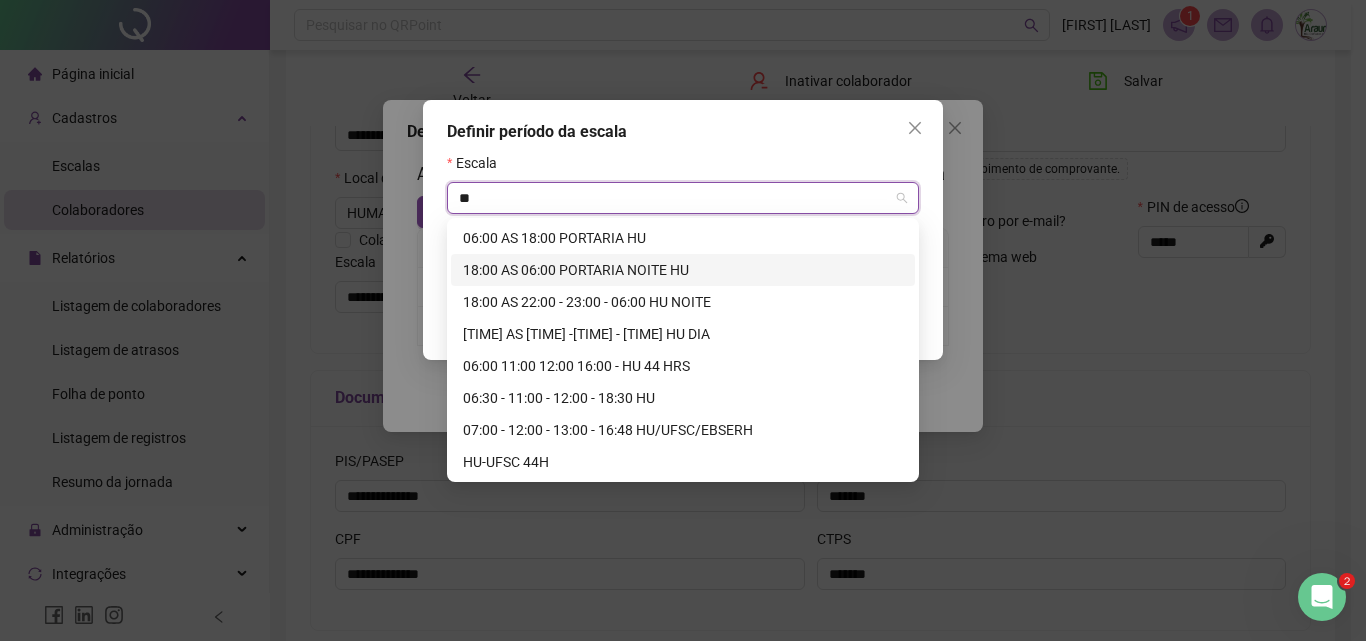 click on "18:00 AS 06:00 PORTARIA NOITE HU" at bounding box center [683, 270] 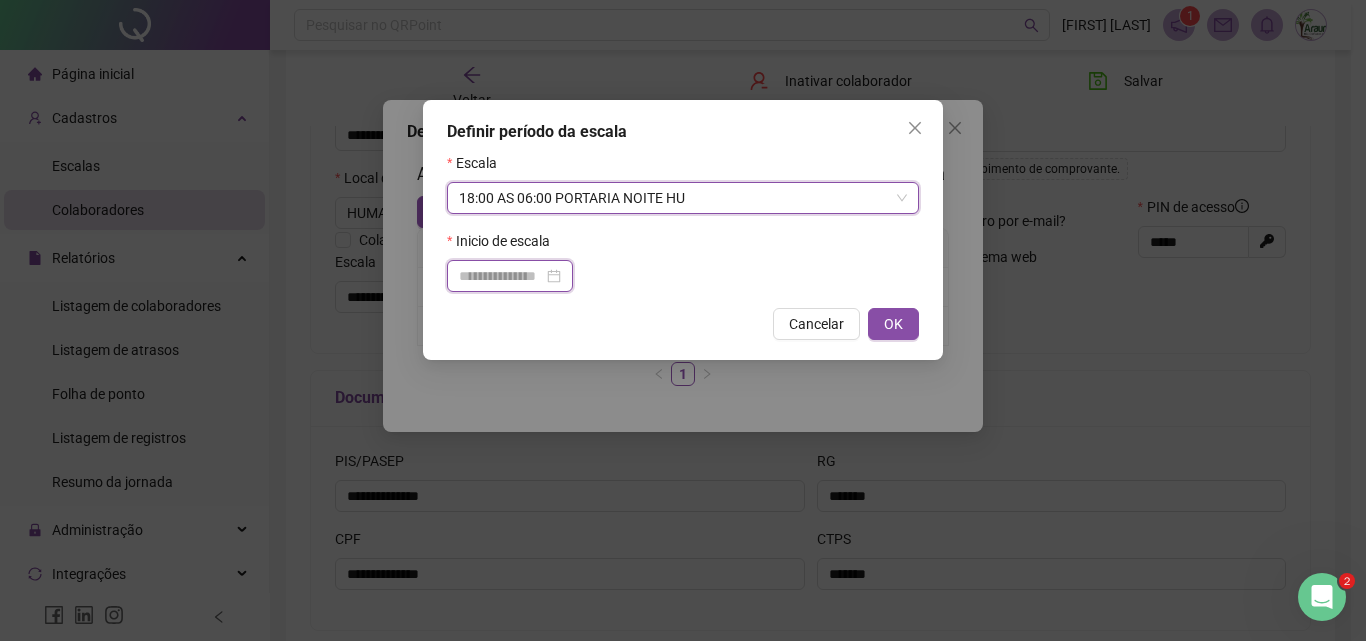 click at bounding box center (501, 276) 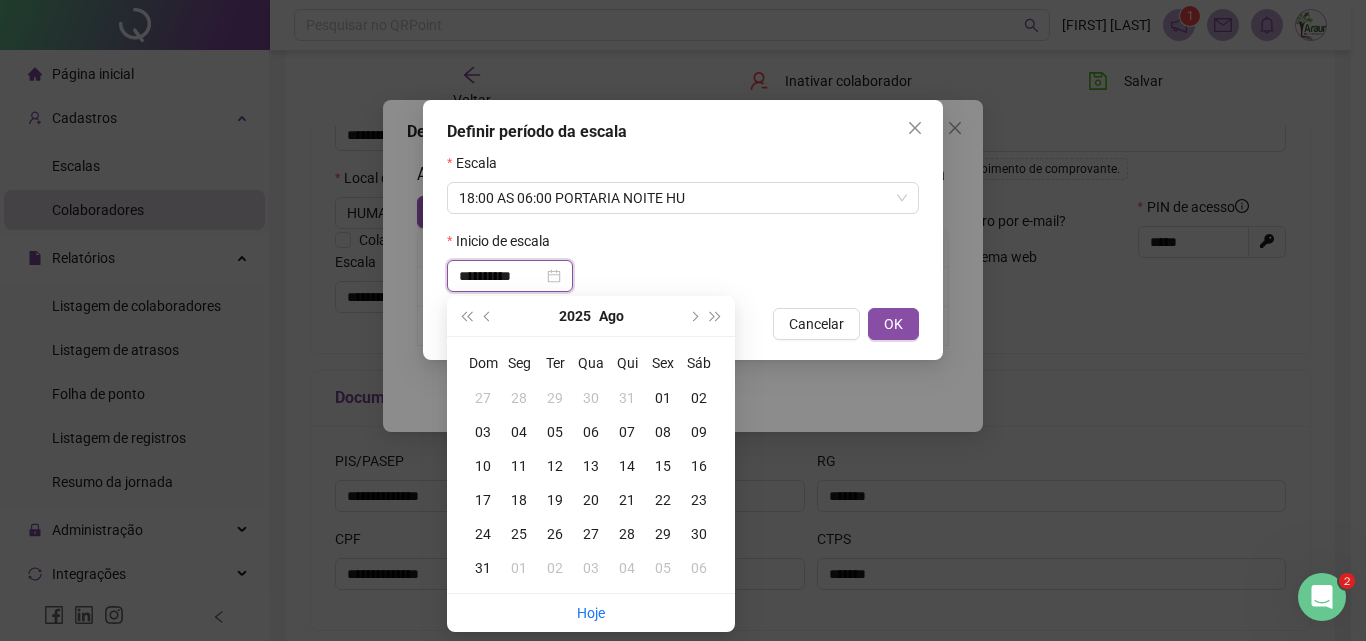 type on "**********" 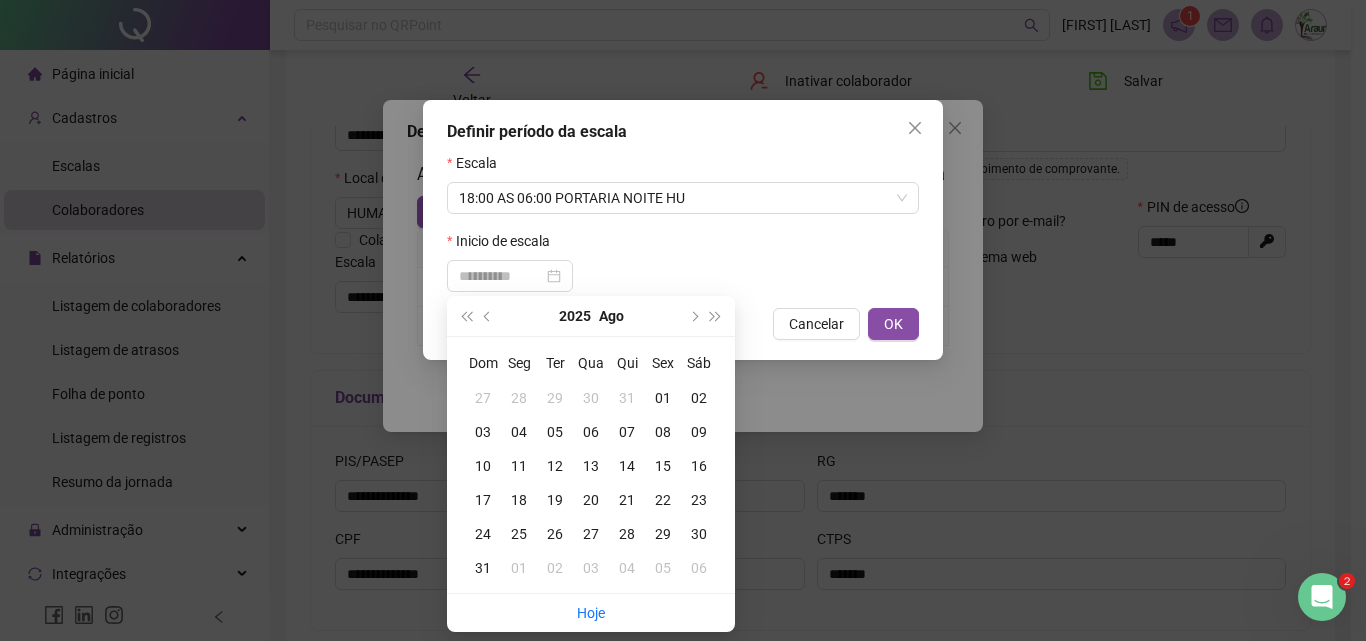 click on "05" at bounding box center [555, 432] 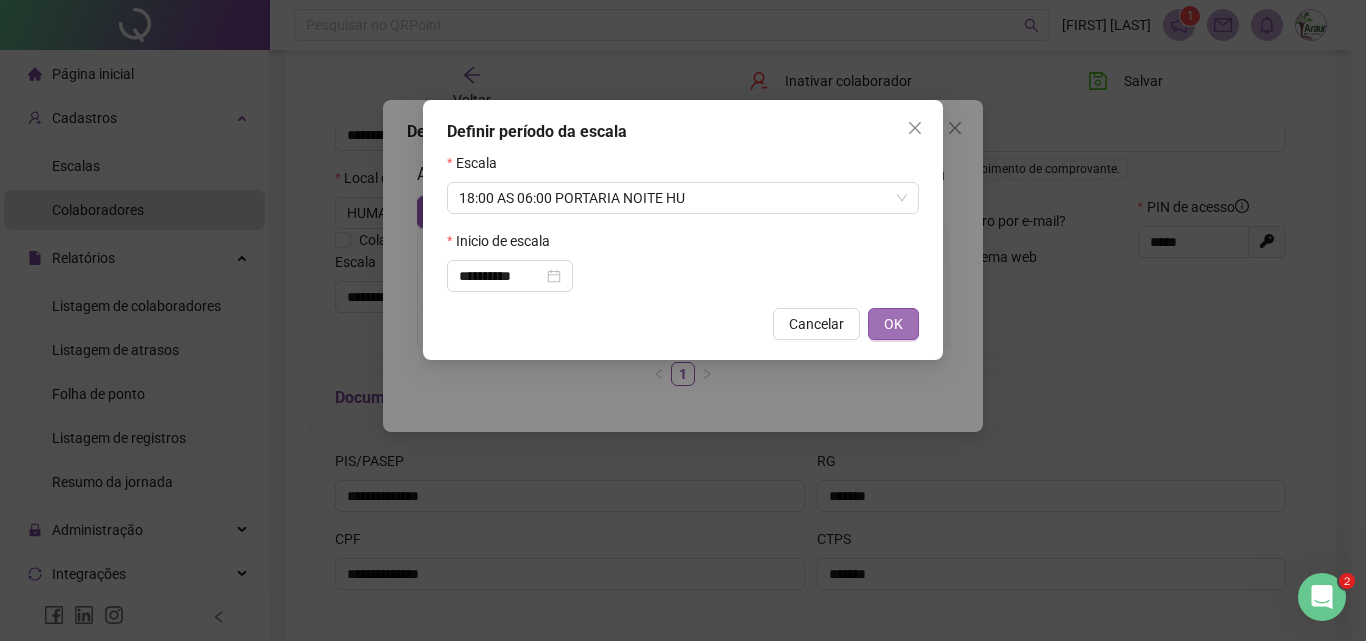 click on "OK" at bounding box center (893, 324) 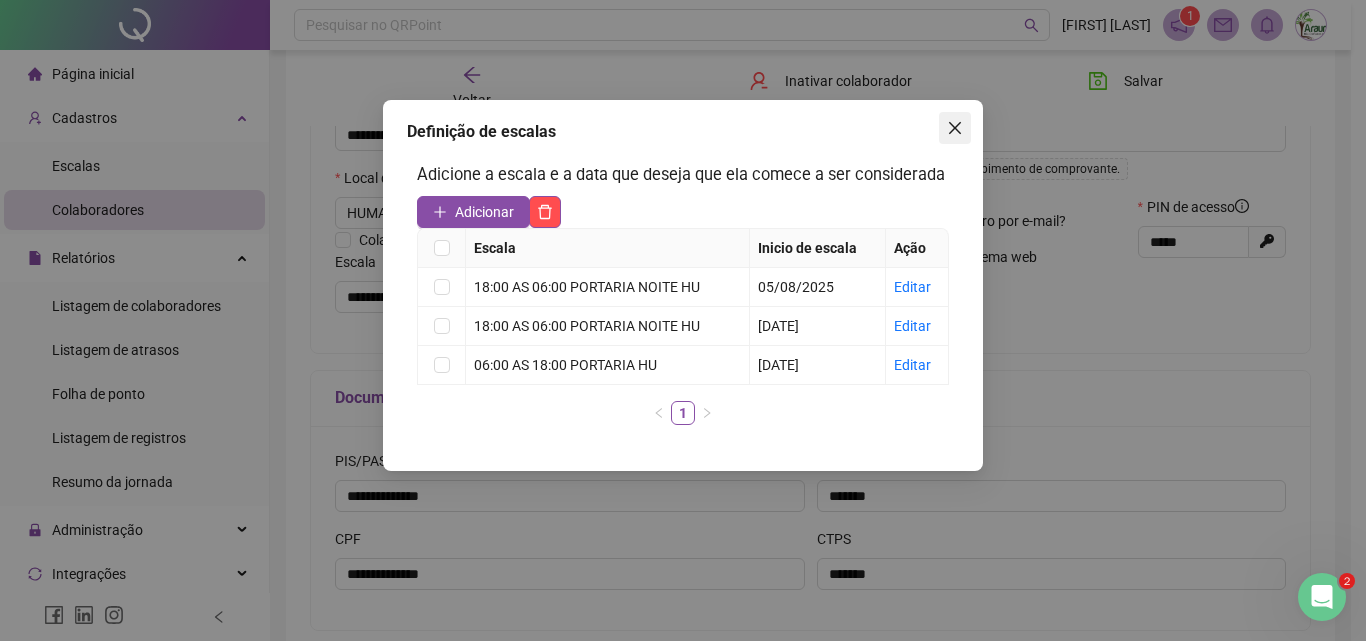 click 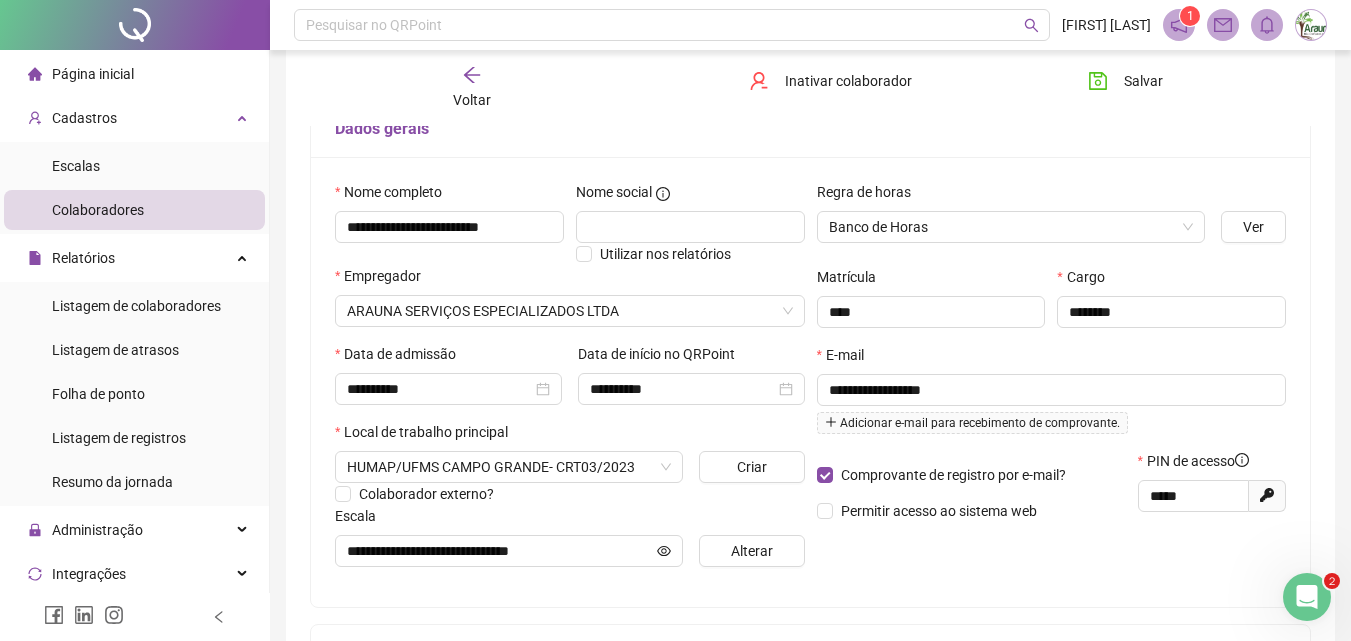 scroll, scrollTop: 100, scrollLeft: 0, axis: vertical 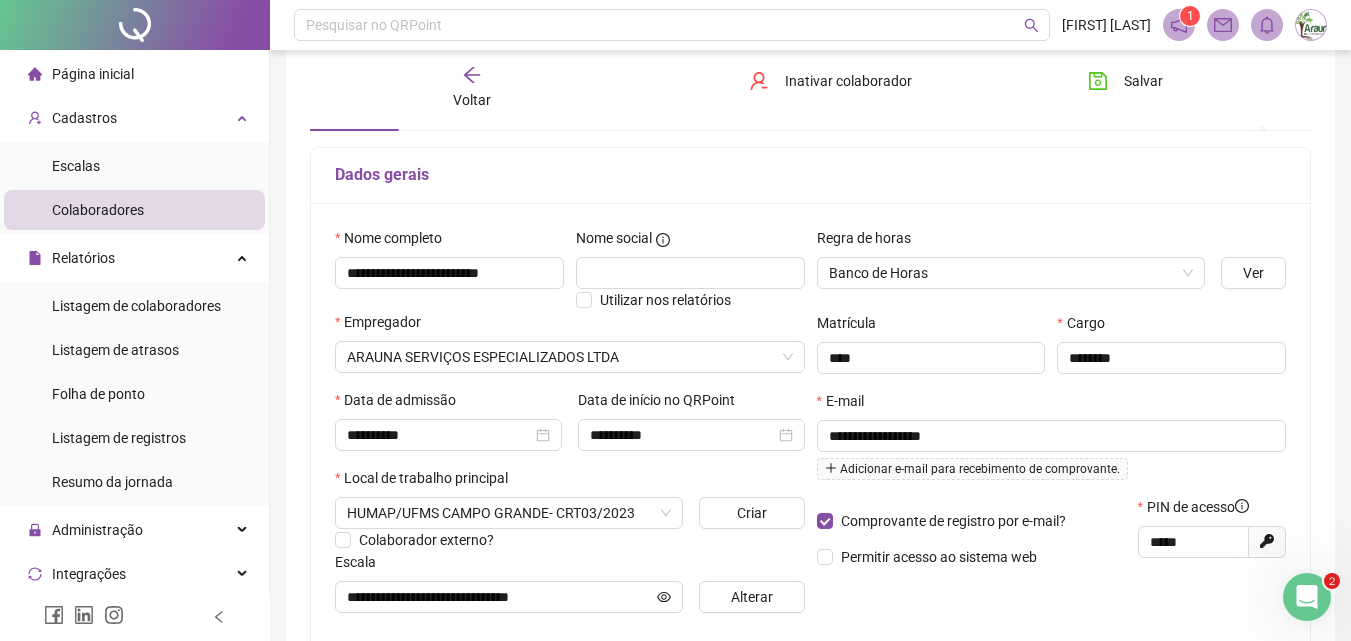 click on "Voltar" at bounding box center (472, 88) 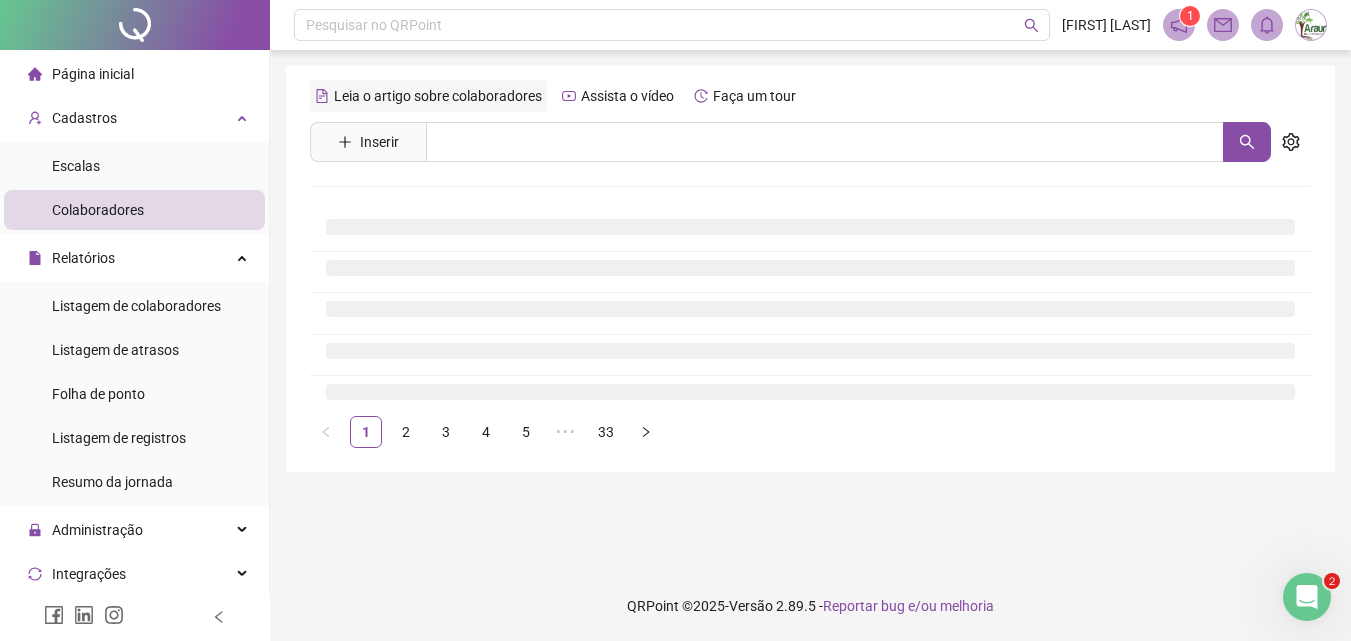 scroll, scrollTop: 0, scrollLeft: 0, axis: both 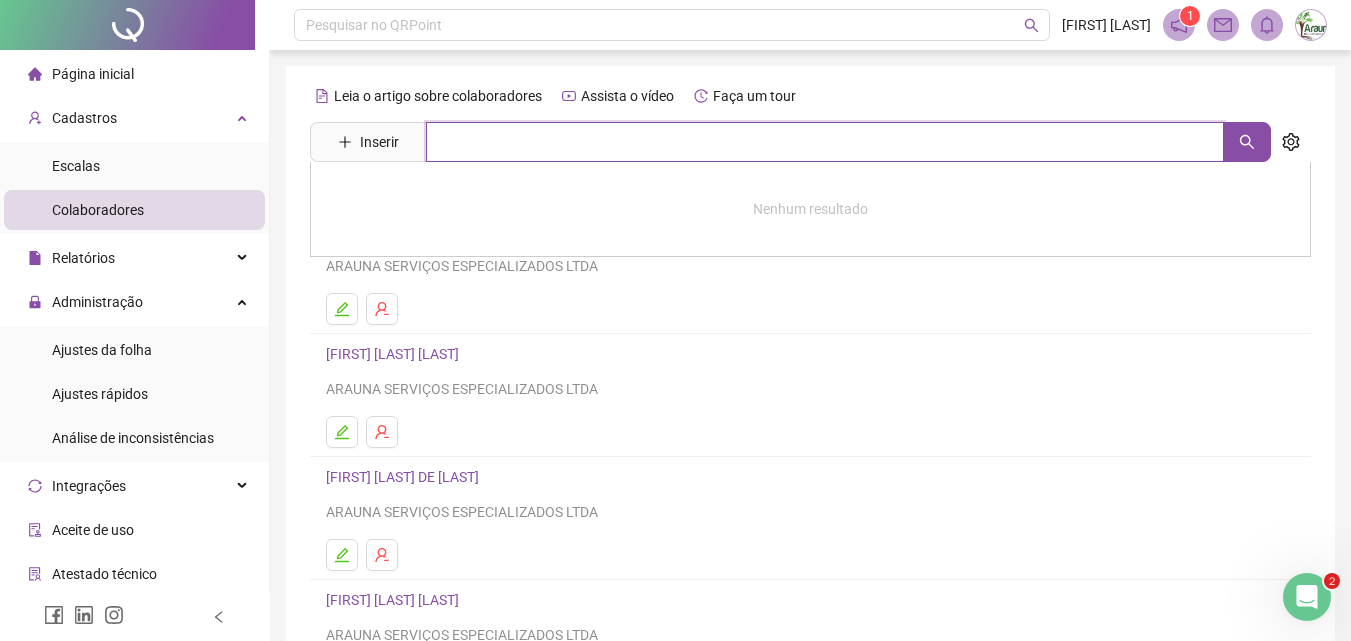 click at bounding box center [825, 142] 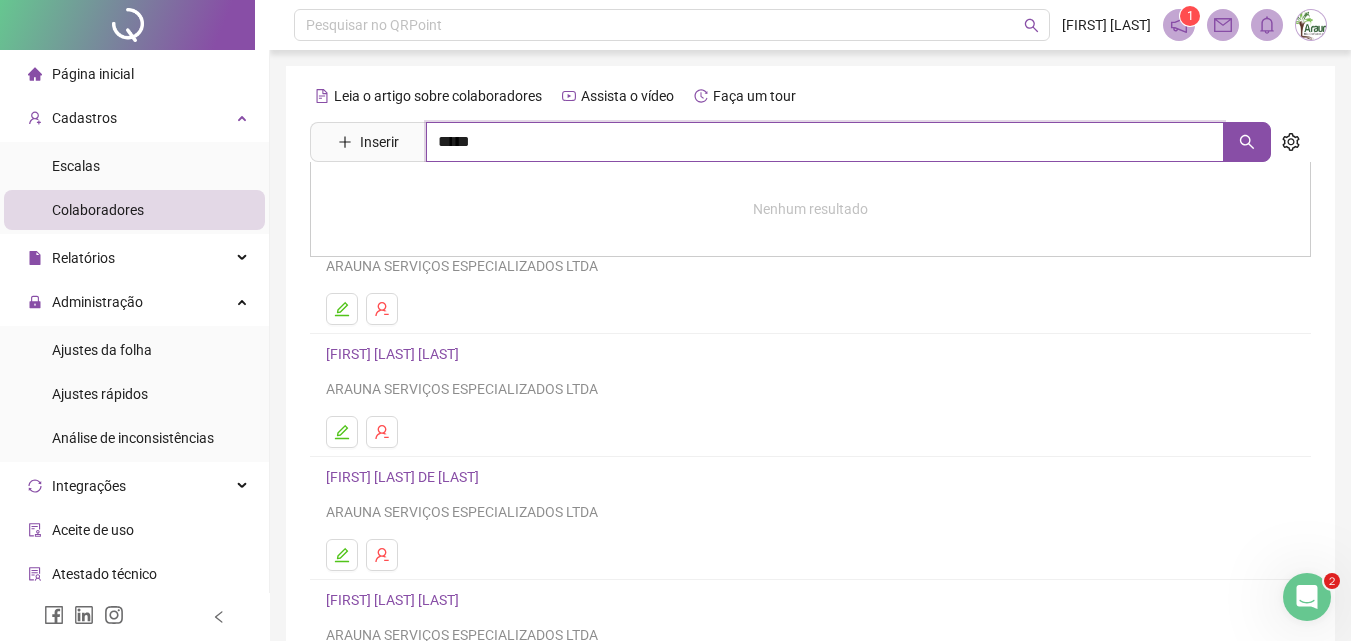 type on "*****" 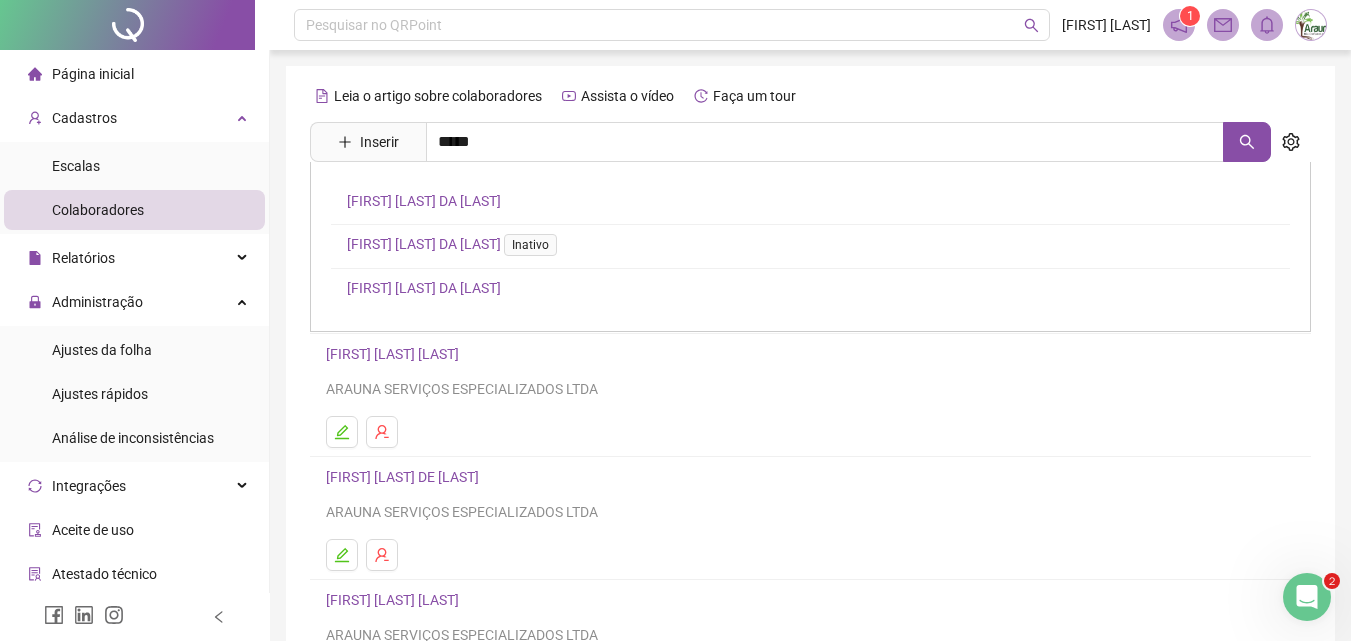 click on "[FIRST] [LAST] DA [LAST]" at bounding box center [424, 201] 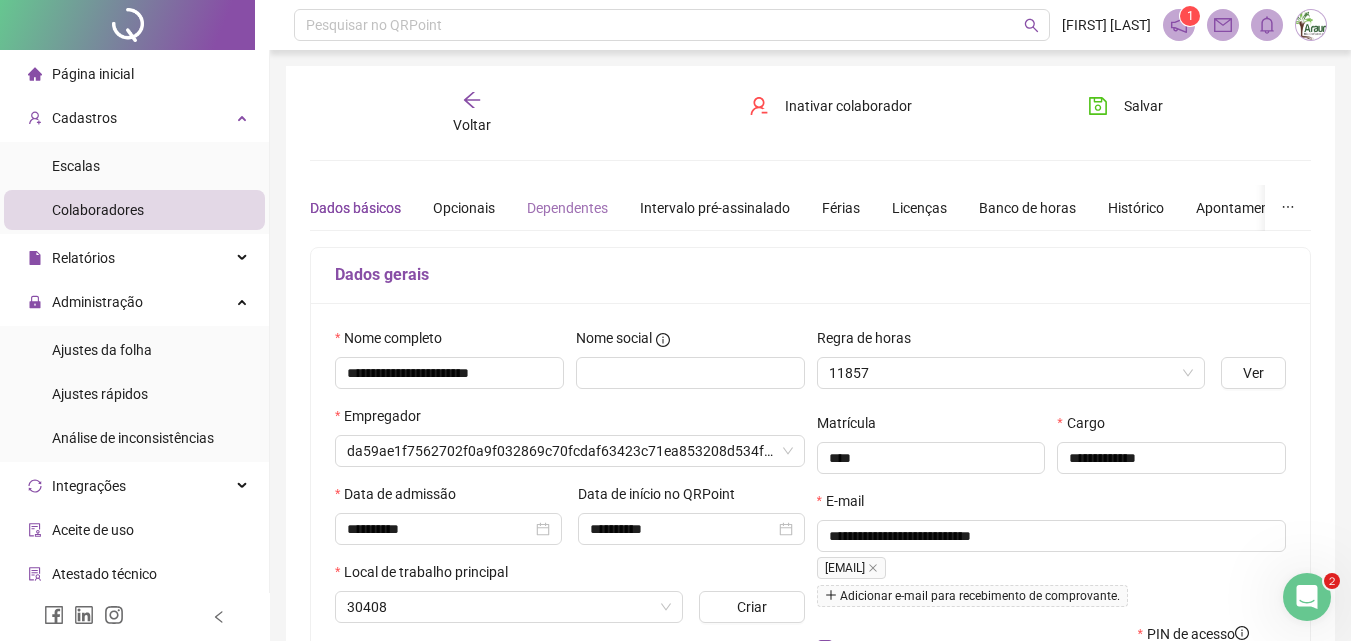 type on "**********" 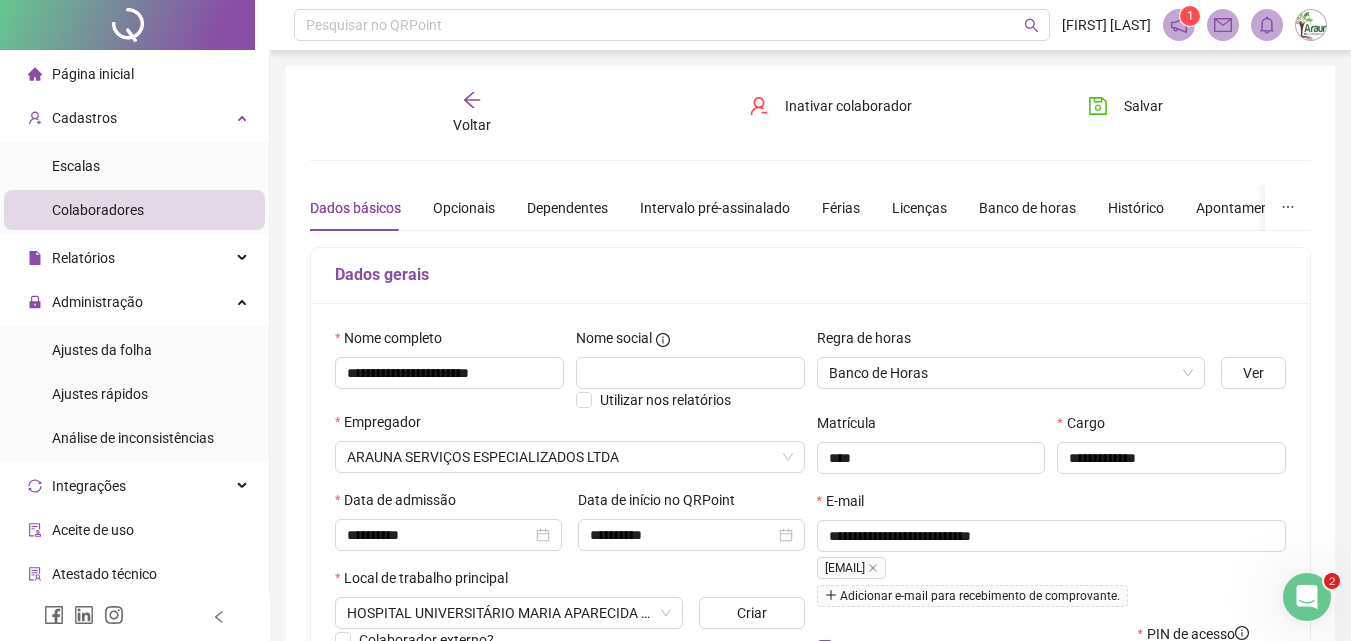 click on "Voltar" at bounding box center [472, 125] 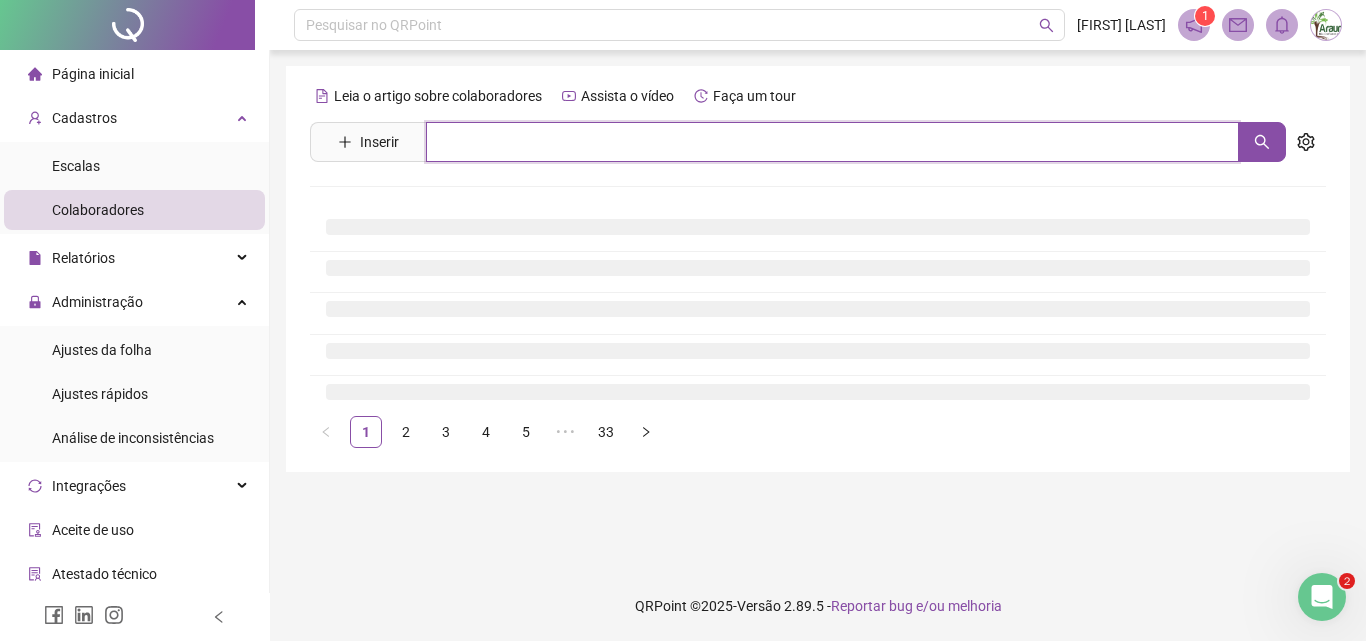 click at bounding box center [832, 142] 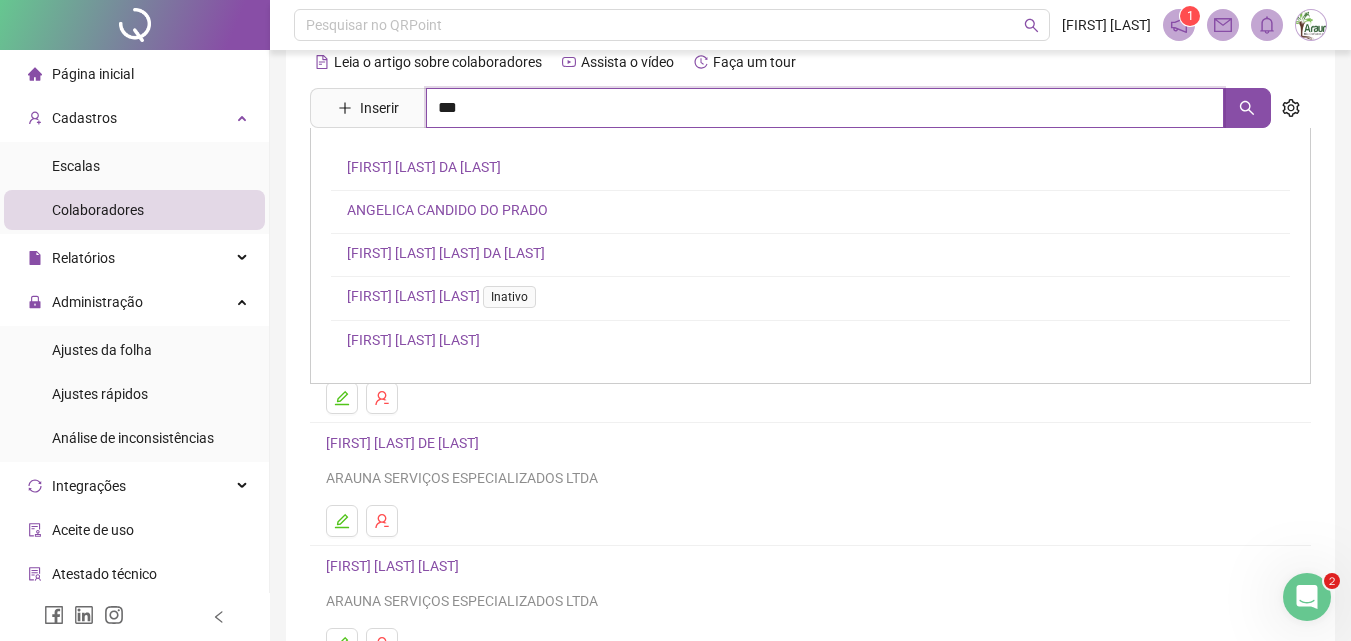scroll, scrollTop: 0, scrollLeft: 0, axis: both 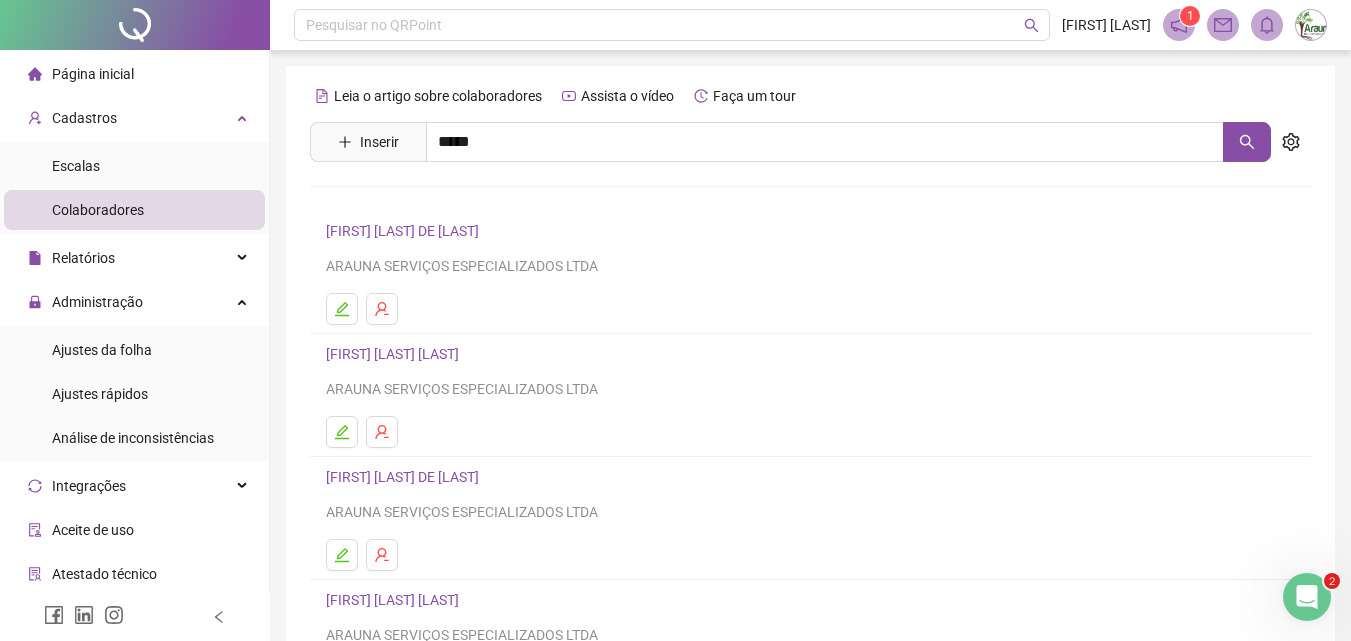 click on "[FIRST] DE [LAST] [LAST]" at bounding box center [810, 203] 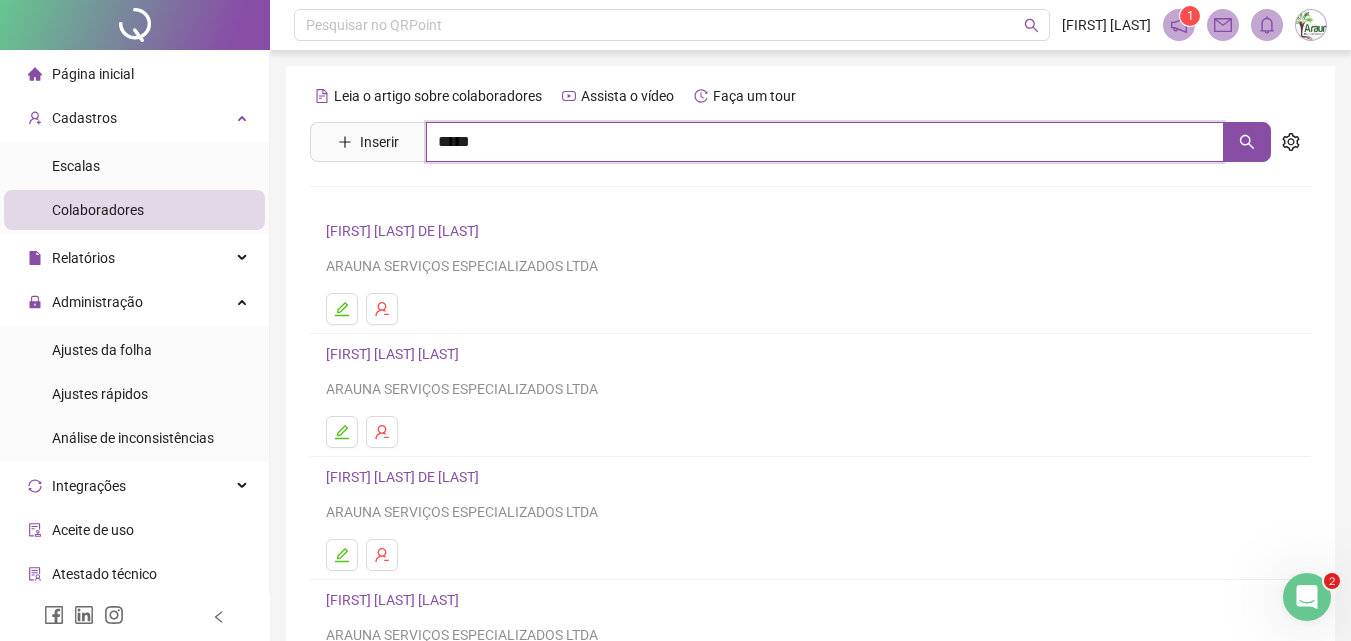 click on "*****" at bounding box center [825, 142] 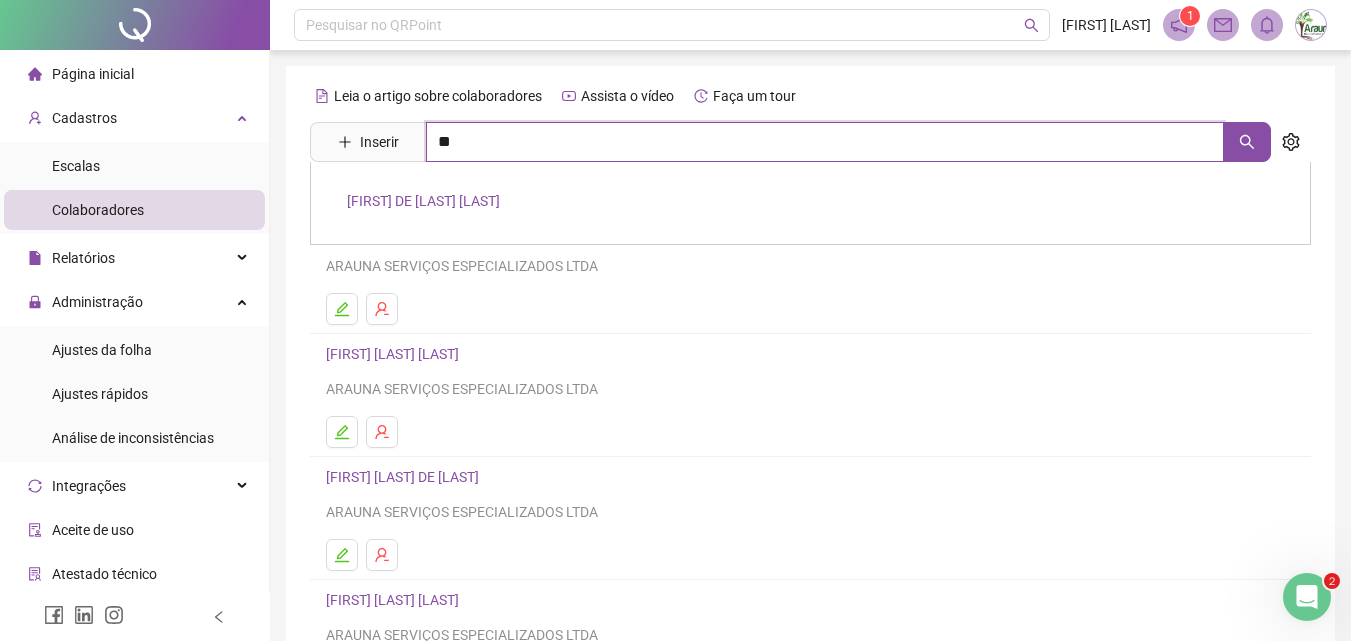 type on "*" 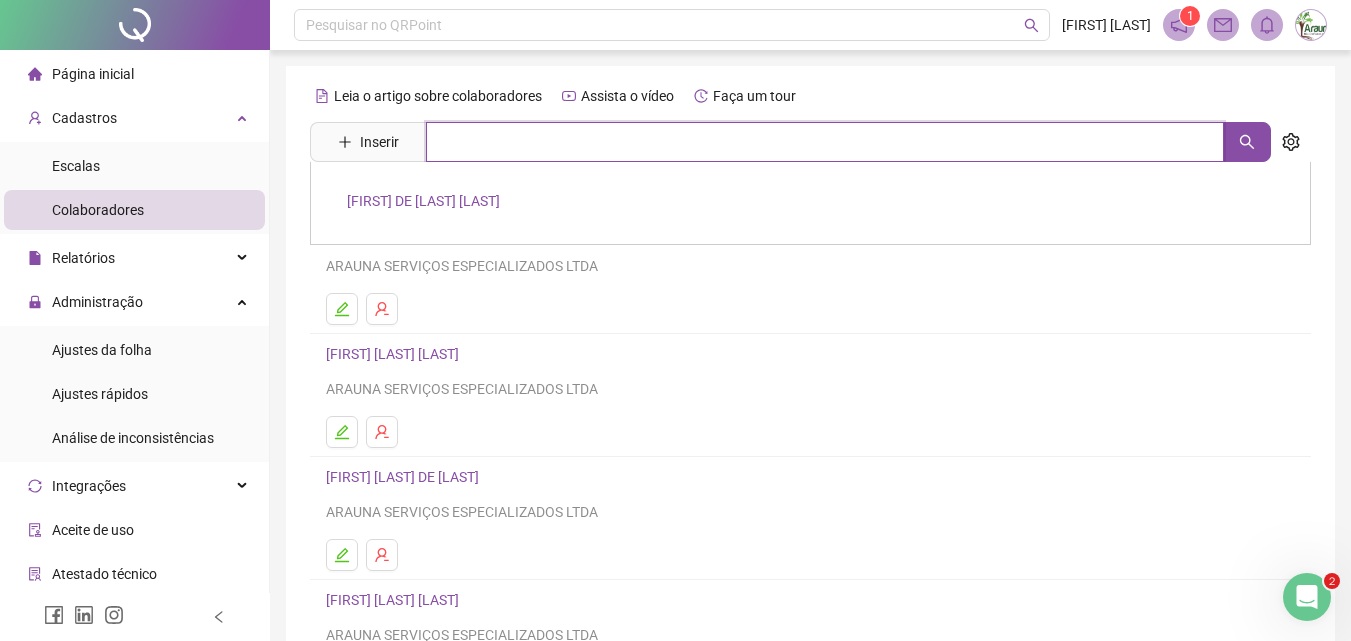 type 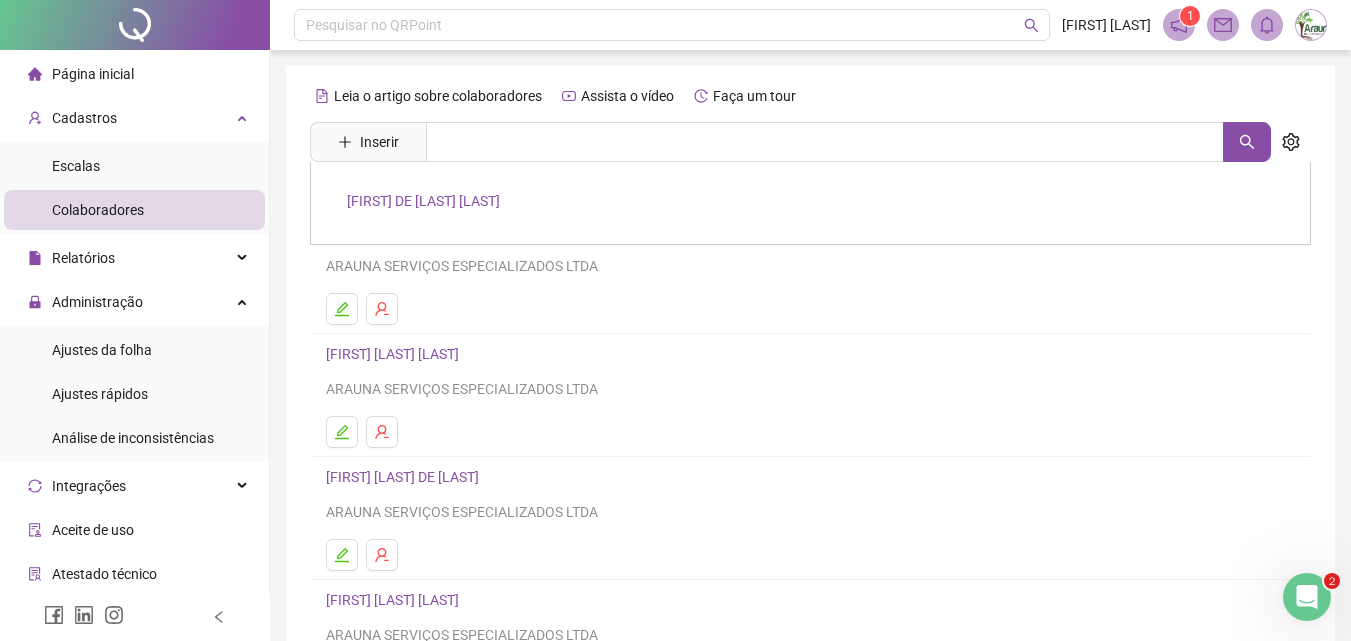 click at bounding box center (810, 309) 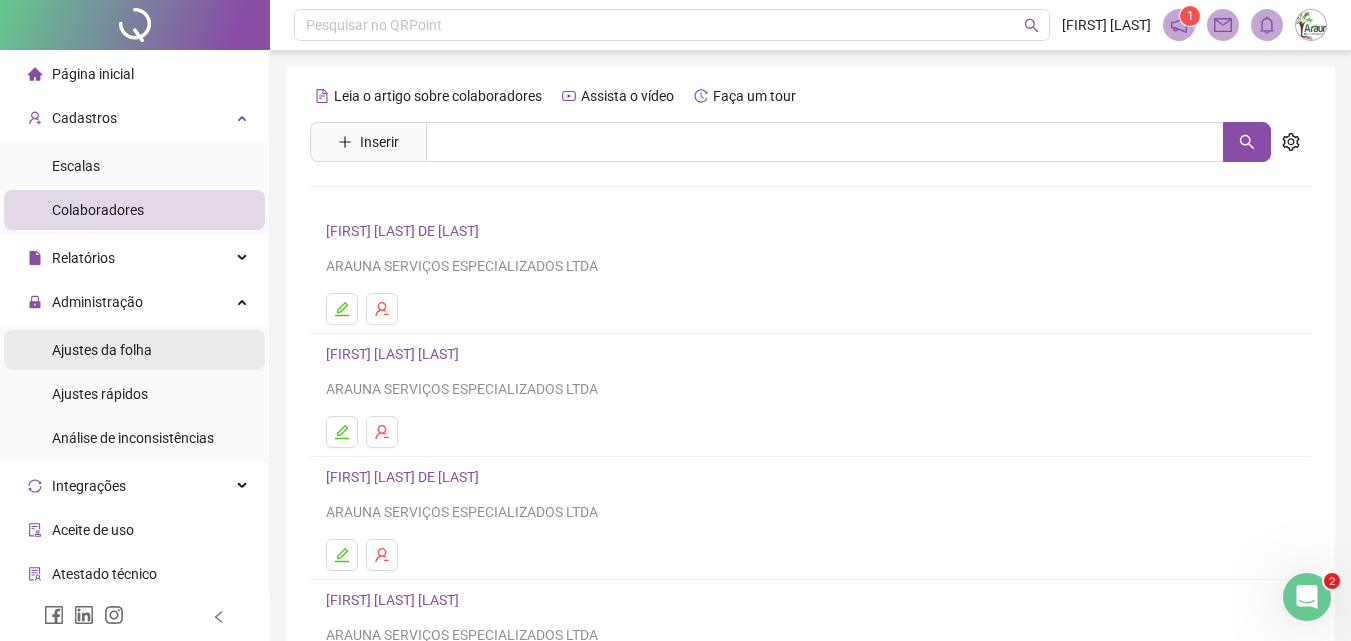 click on "Ajustes da folha" at bounding box center [102, 350] 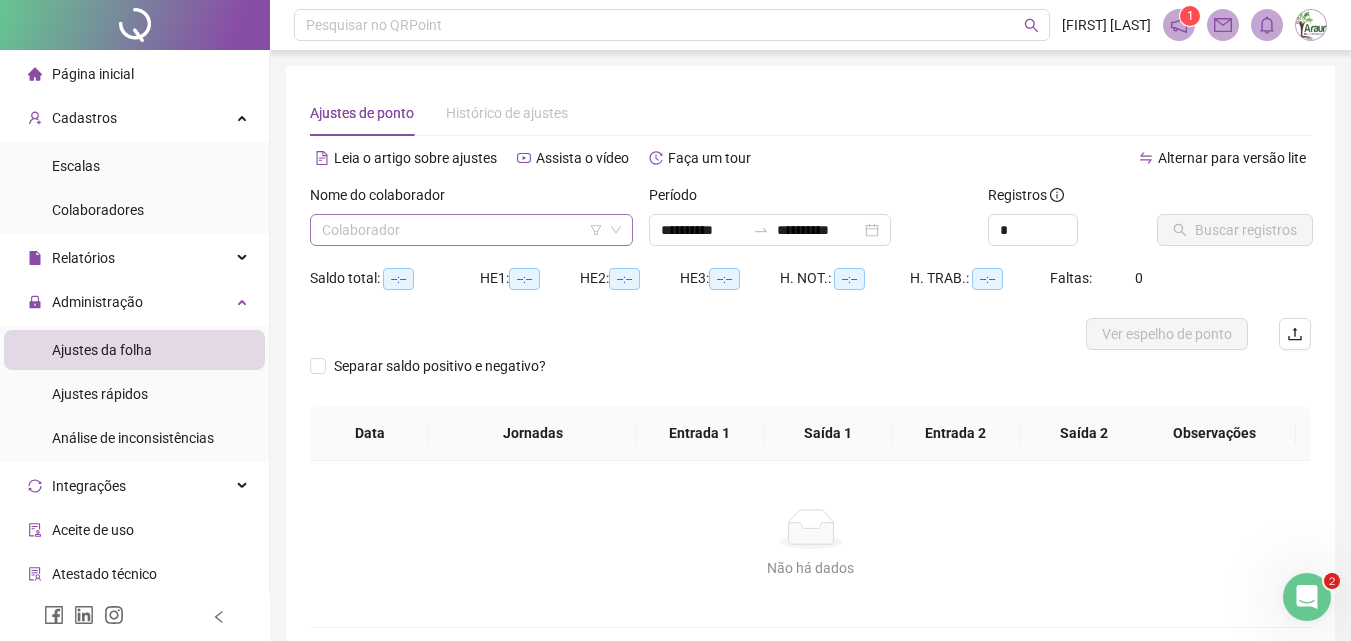 click at bounding box center (462, 230) 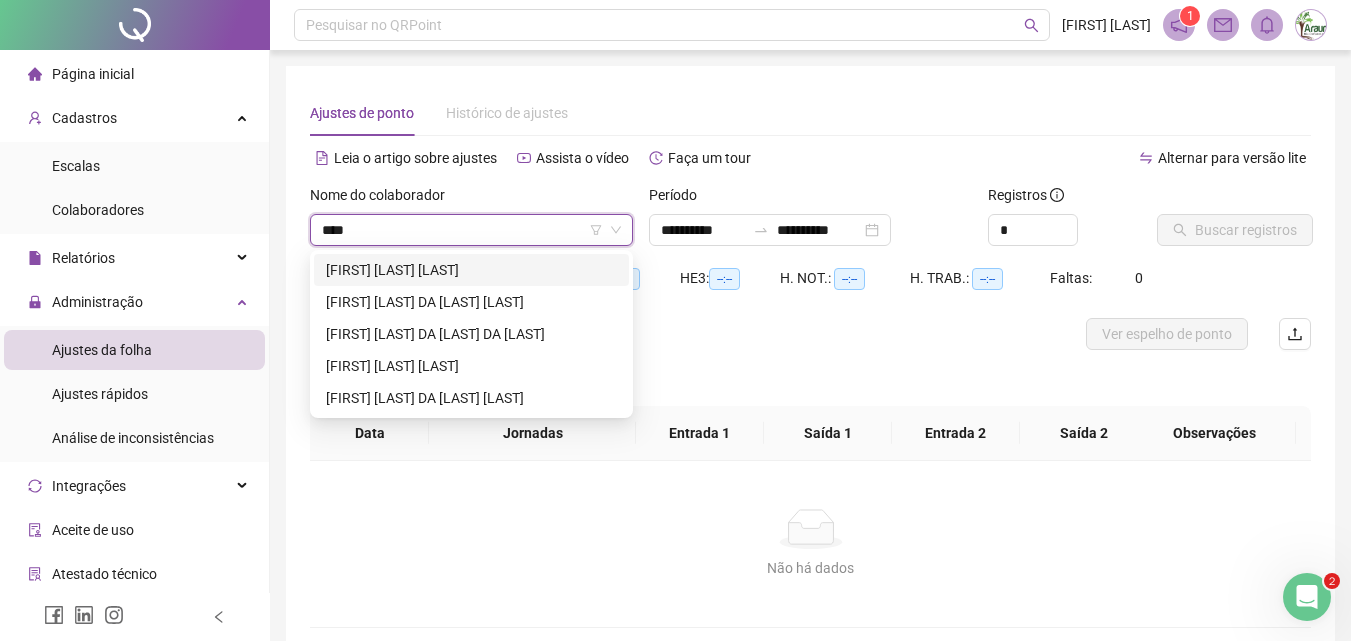 type on "*****" 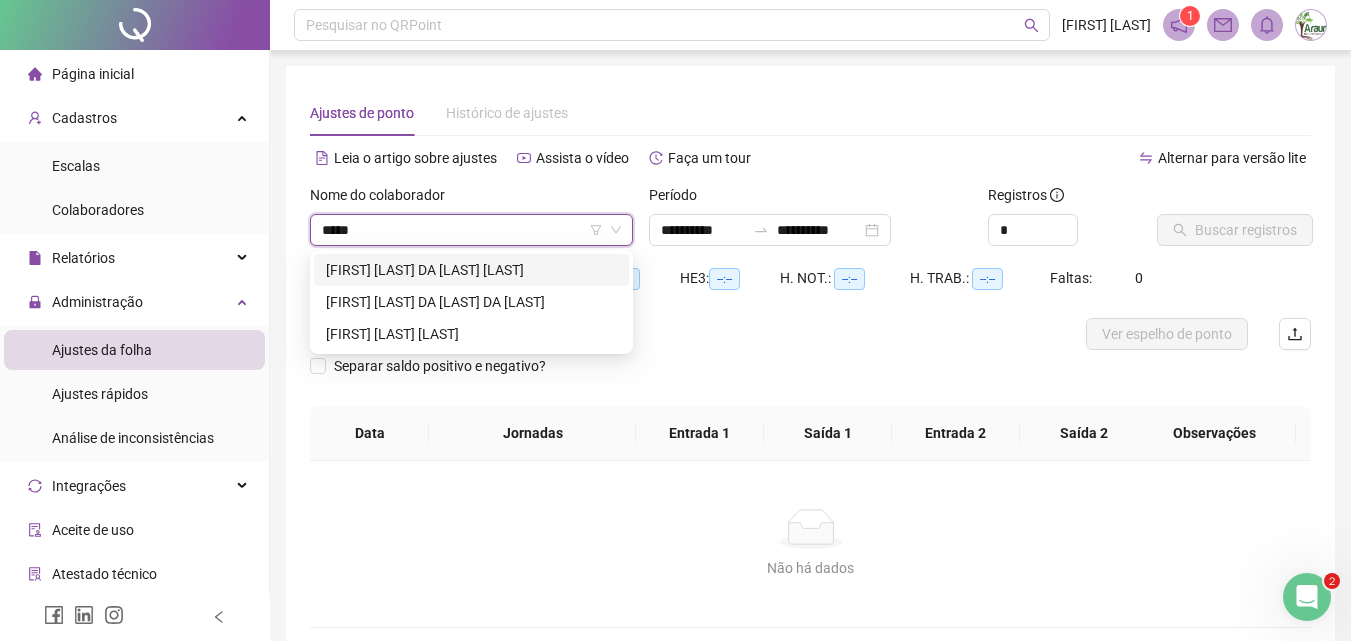 click on "[FIRST] [LAST] DA [LAST] [LAST]" at bounding box center [471, 270] 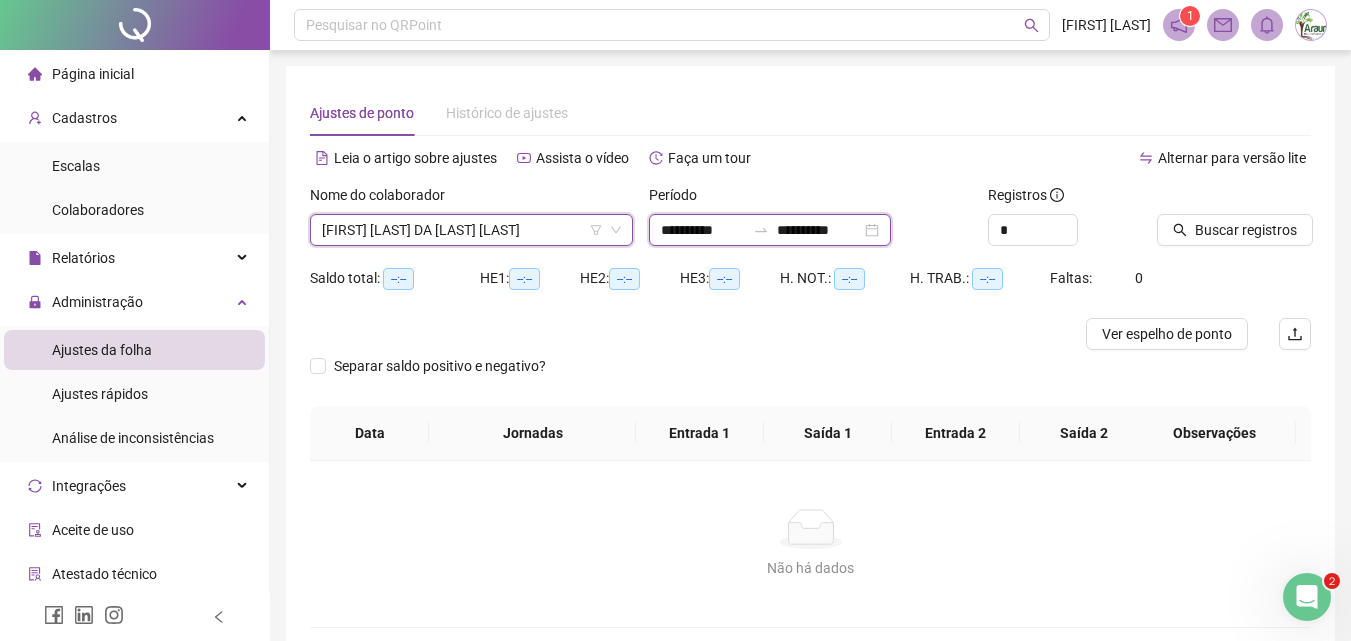 click on "**********" at bounding box center [703, 230] 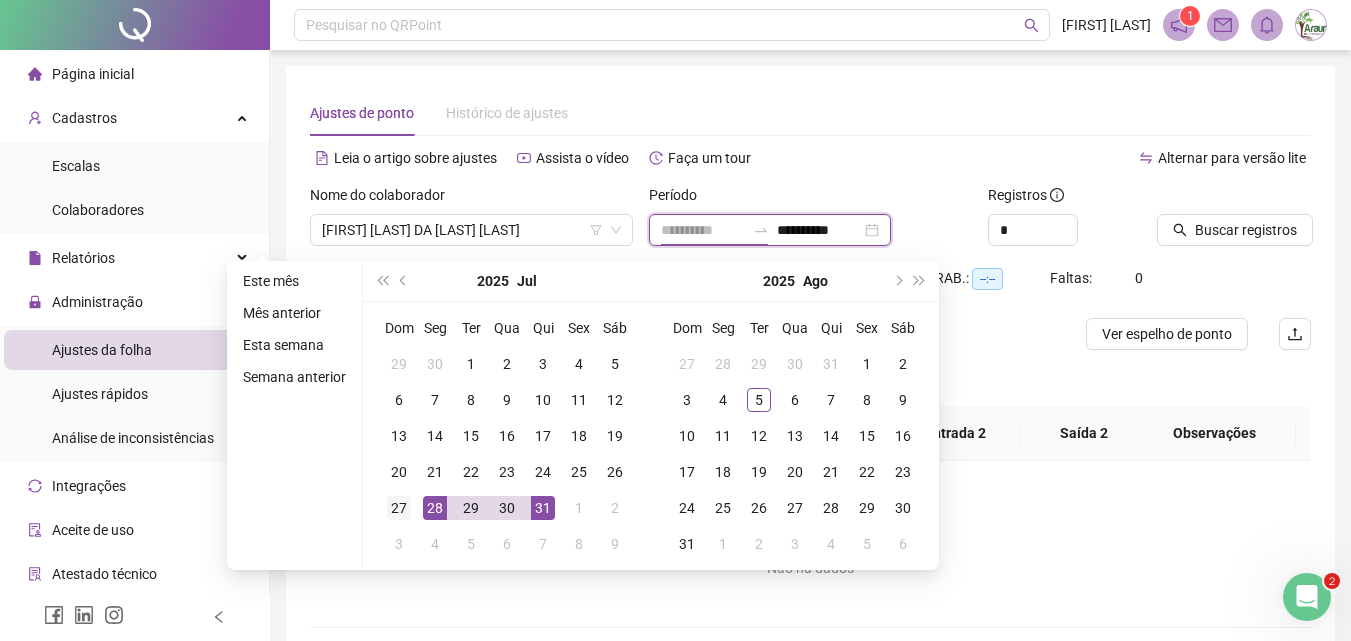 type on "**********" 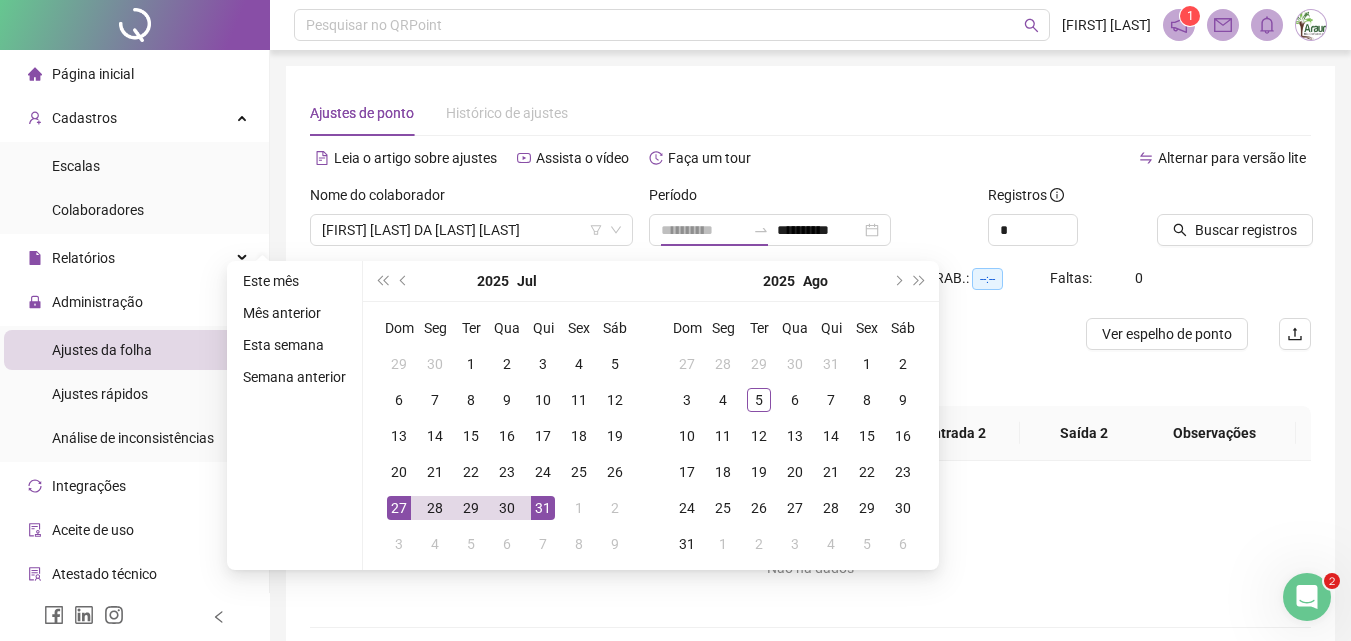 click on "27" at bounding box center [399, 508] 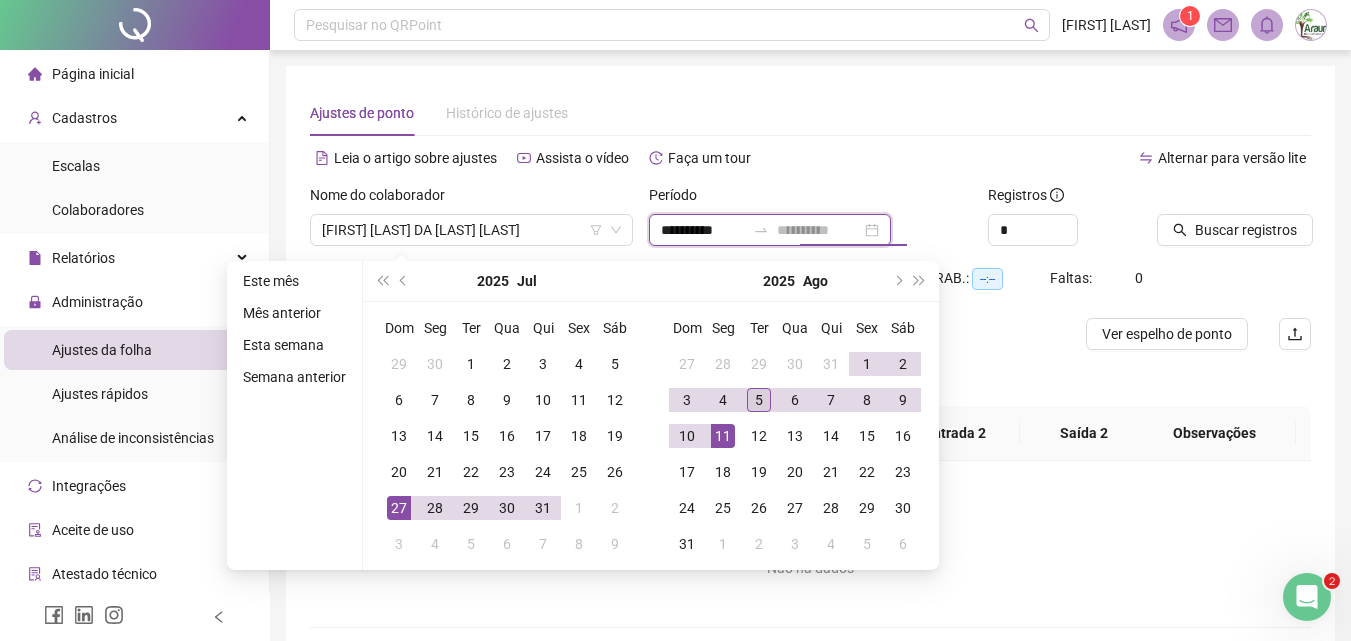type on "**********" 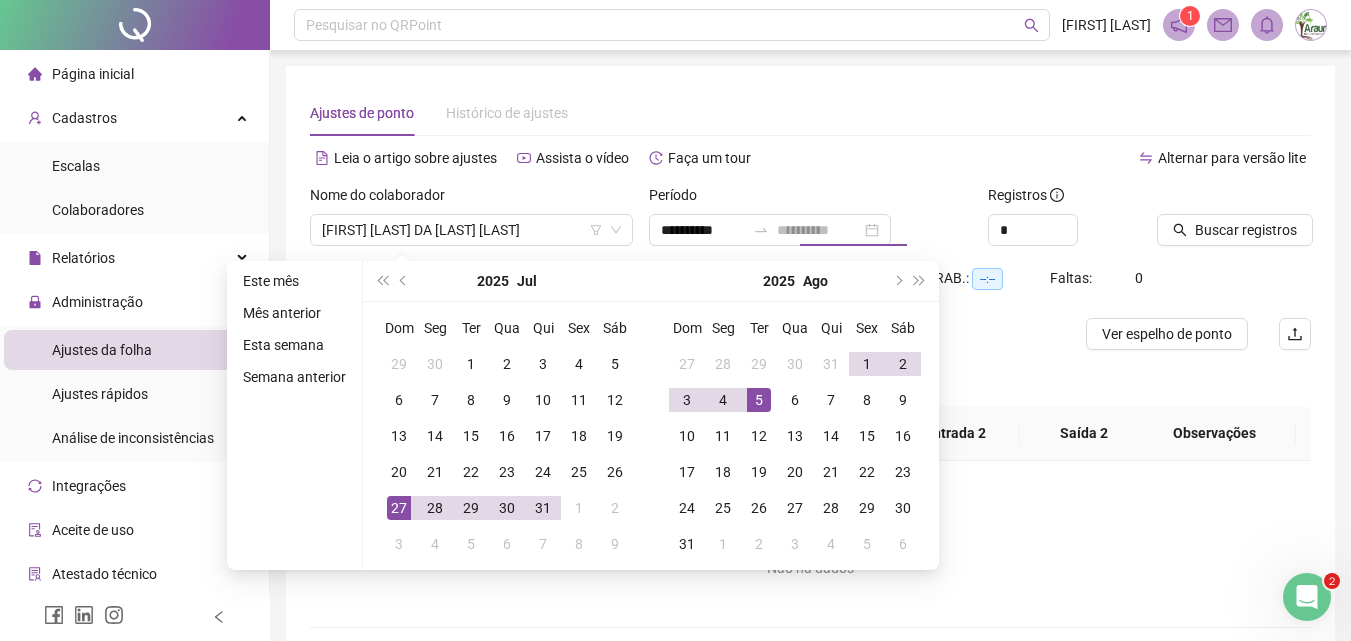 drag, startPoint x: 763, startPoint y: 407, endPoint x: 771, endPoint y: 397, distance: 12.806249 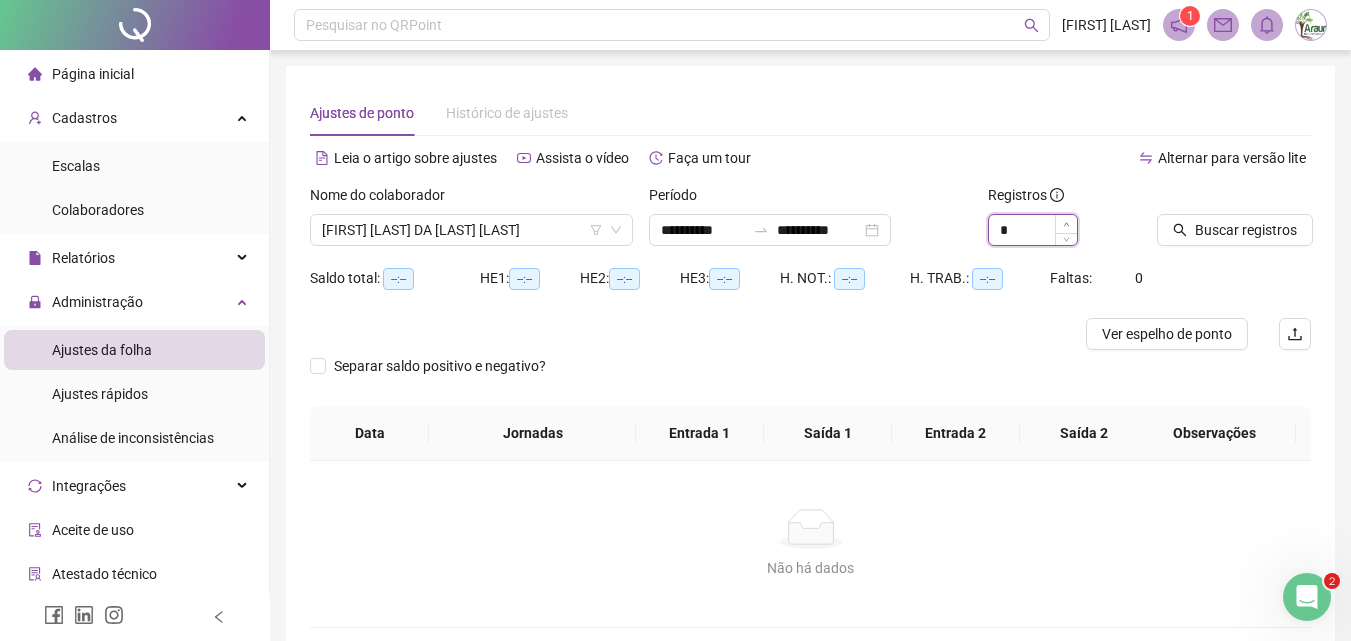 type on "*" 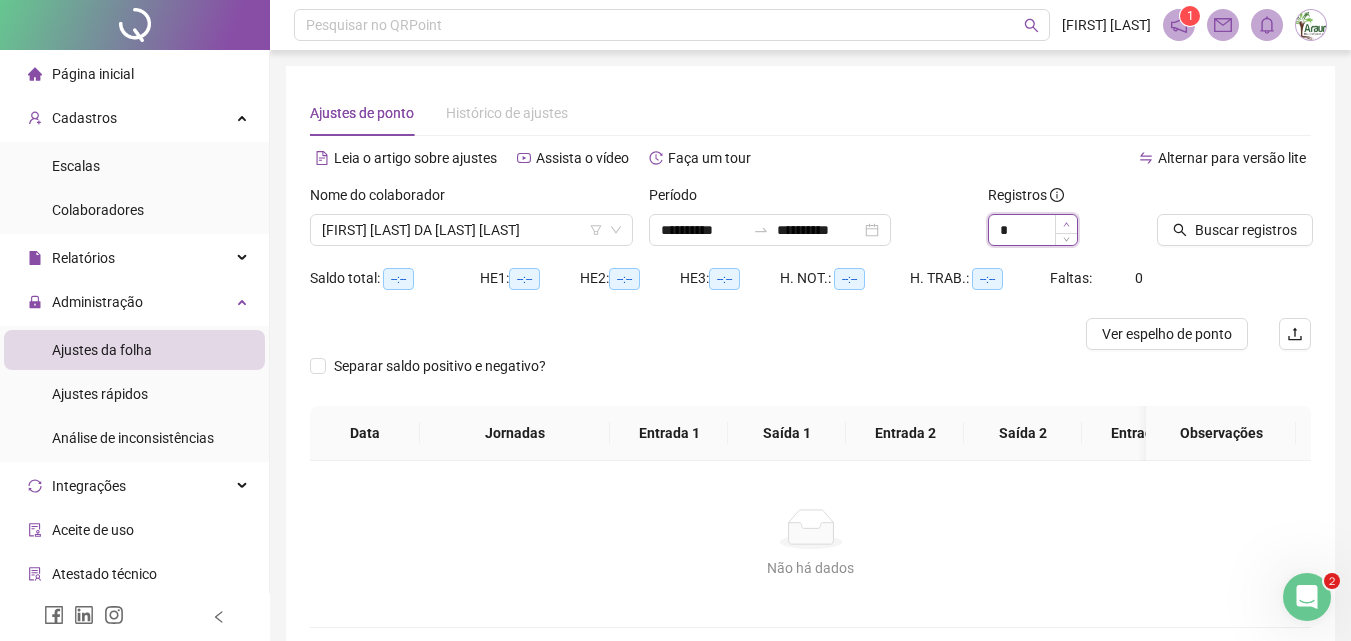 click 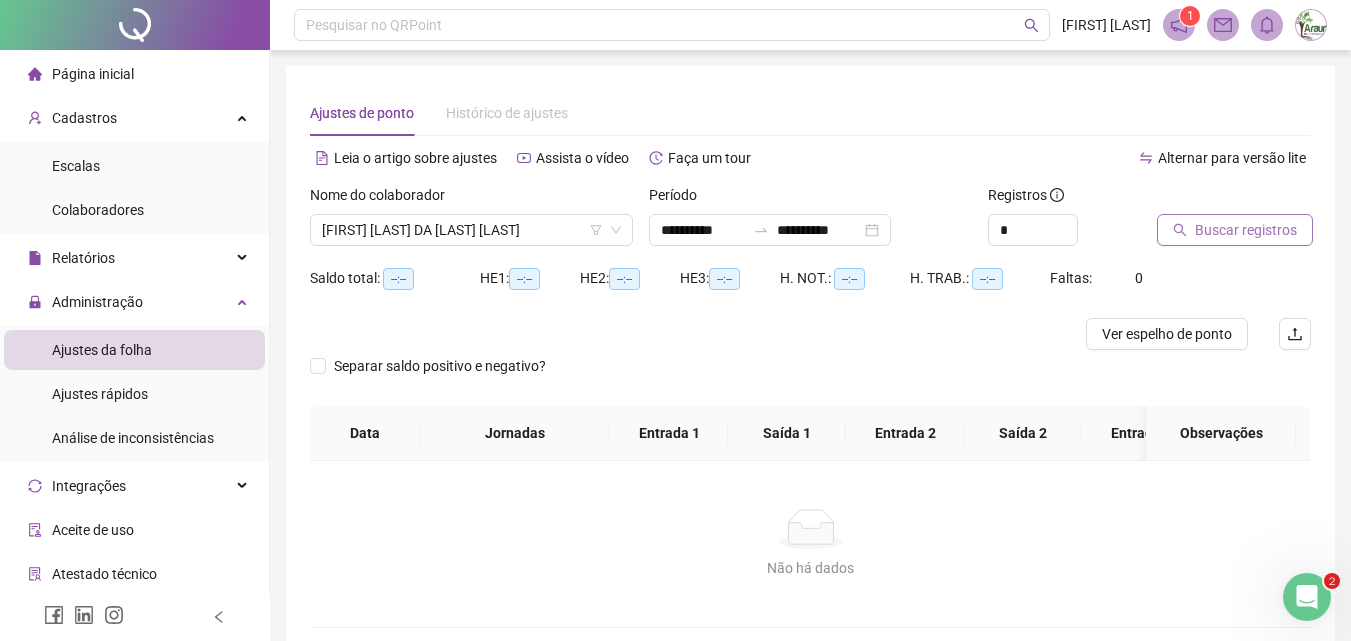 click on "Buscar registros" at bounding box center (1246, 230) 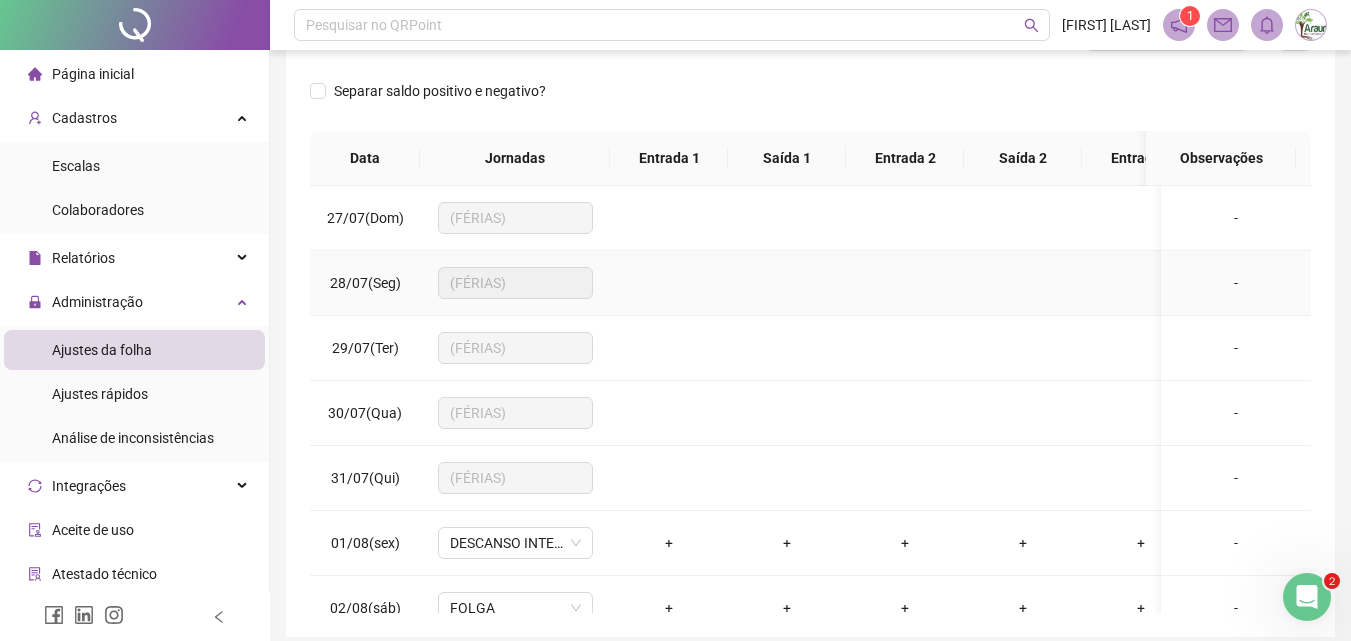 scroll, scrollTop: 300, scrollLeft: 0, axis: vertical 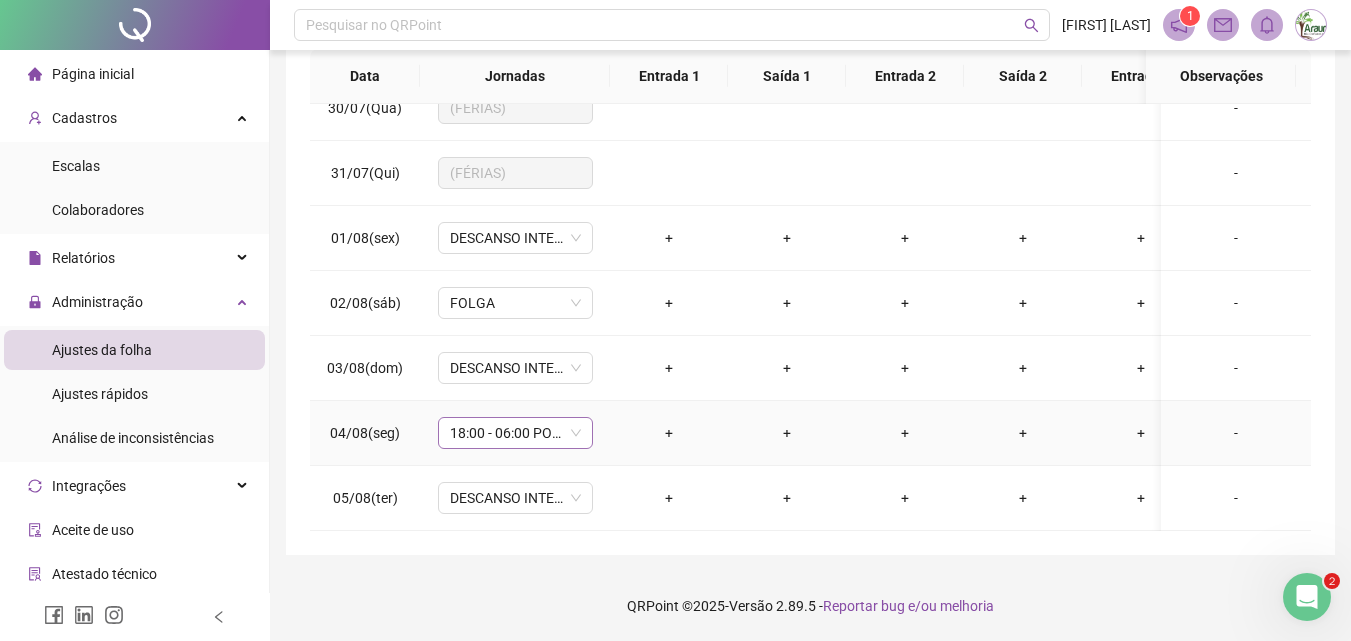 click on "18:00 - 06:00 PORTEIRO NOITE HUMAP" at bounding box center [515, 433] 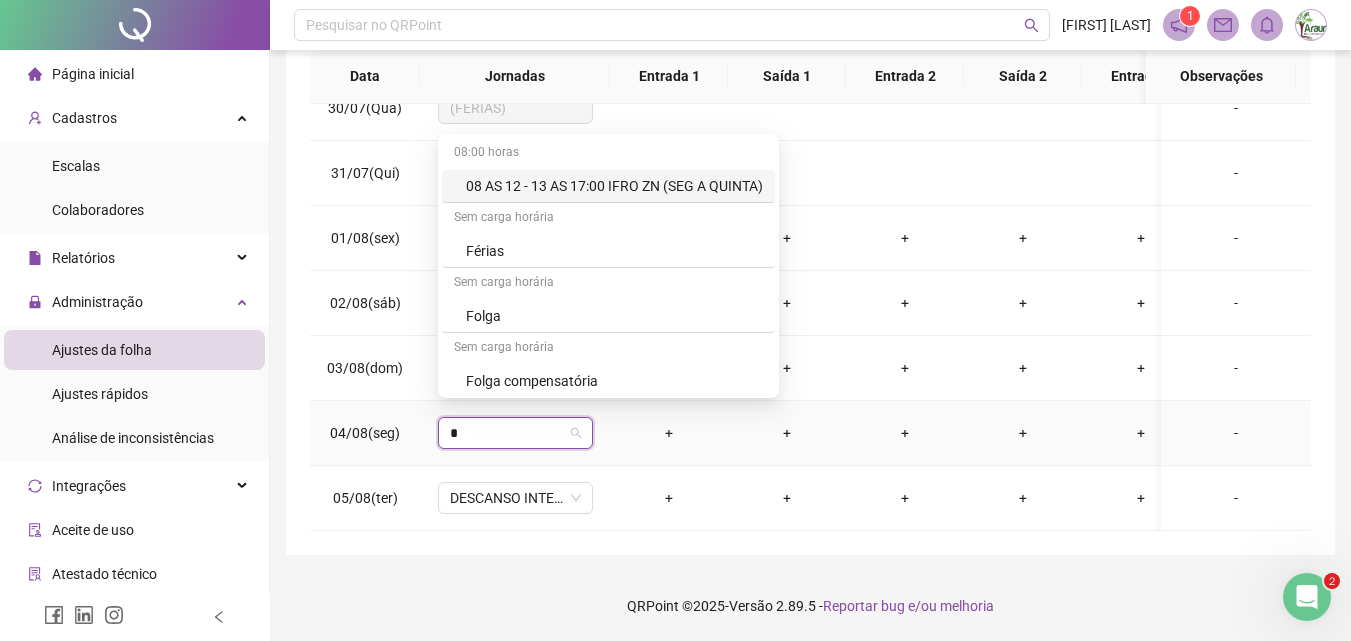 type on "*" 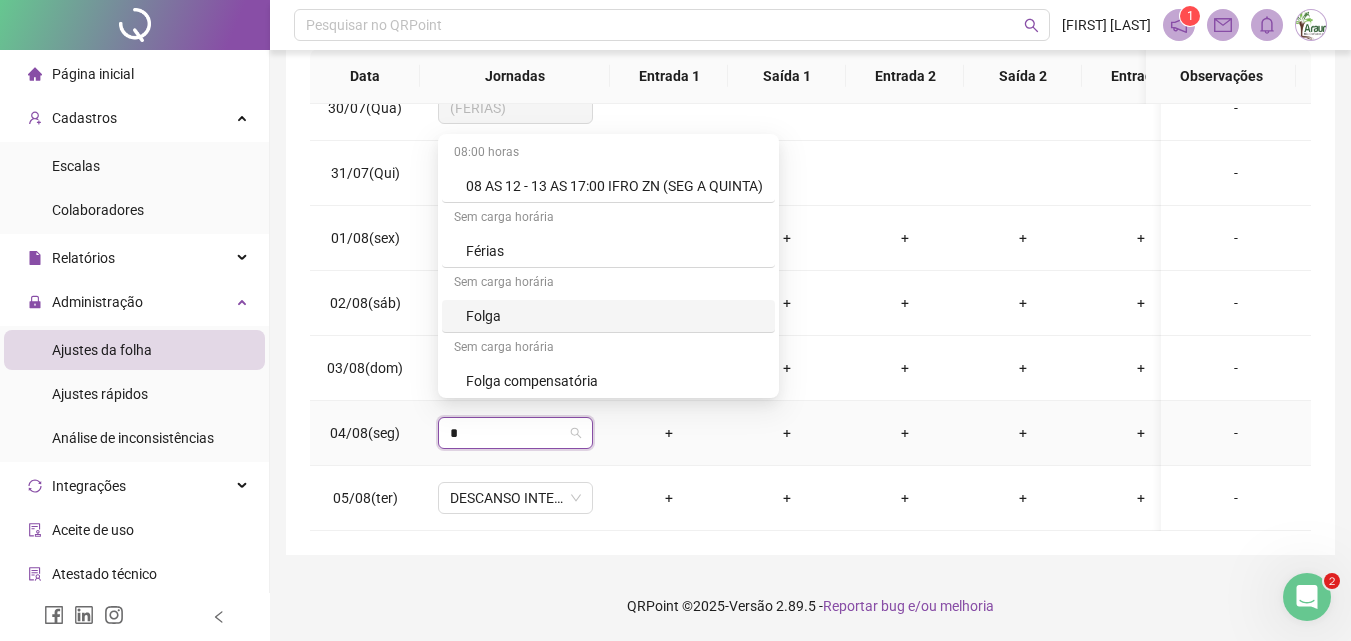 click on "Folga" at bounding box center (614, 316) 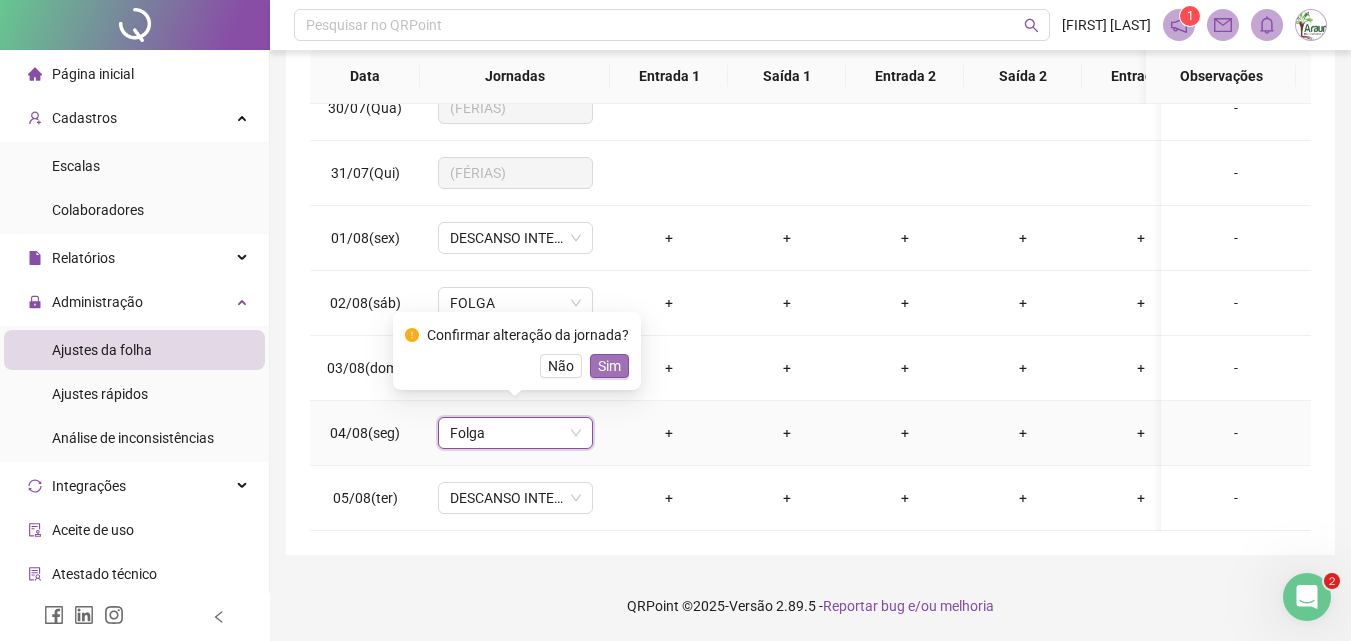 click on "Sim" at bounding box center [609, 366] 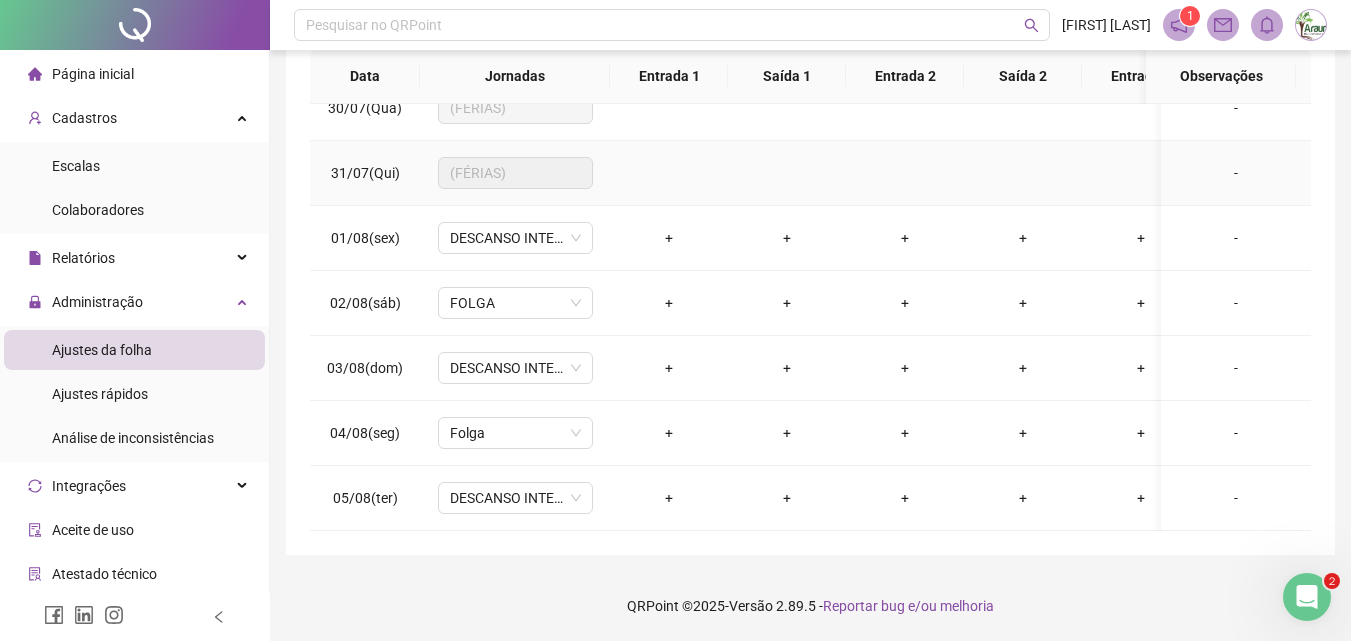 scroll, scrollTop: 238, scrollLeft: 0, axis: vertical 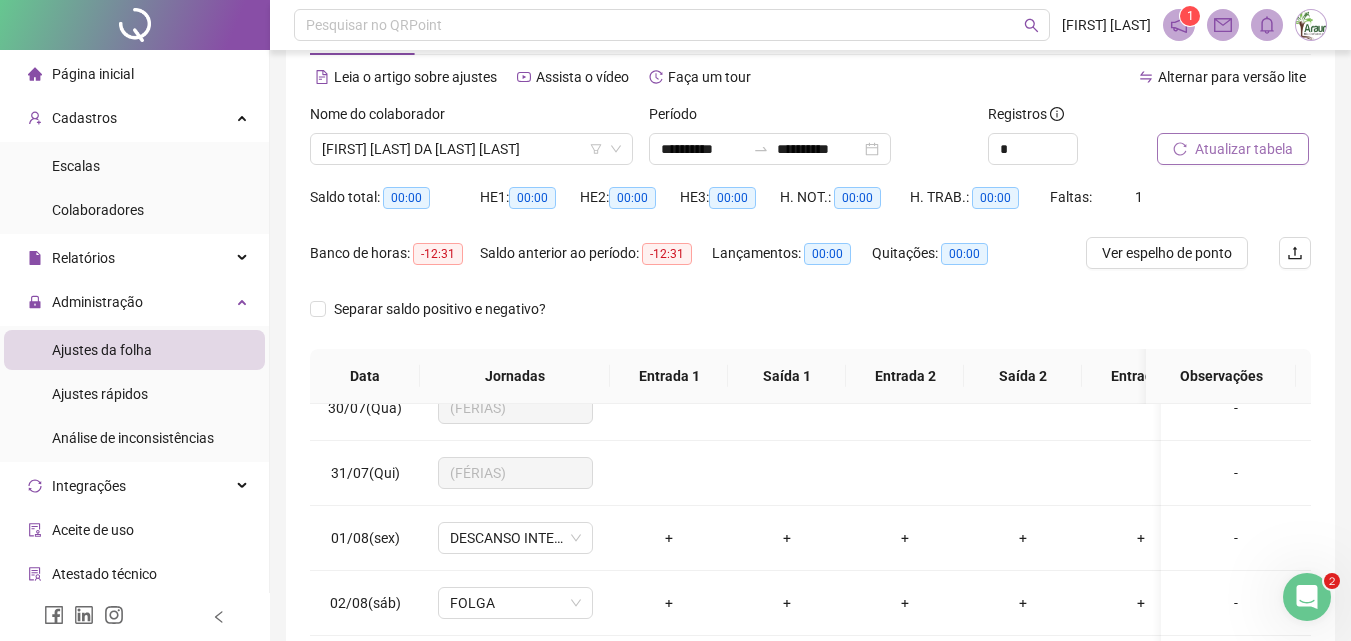 click on "Atualizar tabela" at bounding box center (1244, 149) 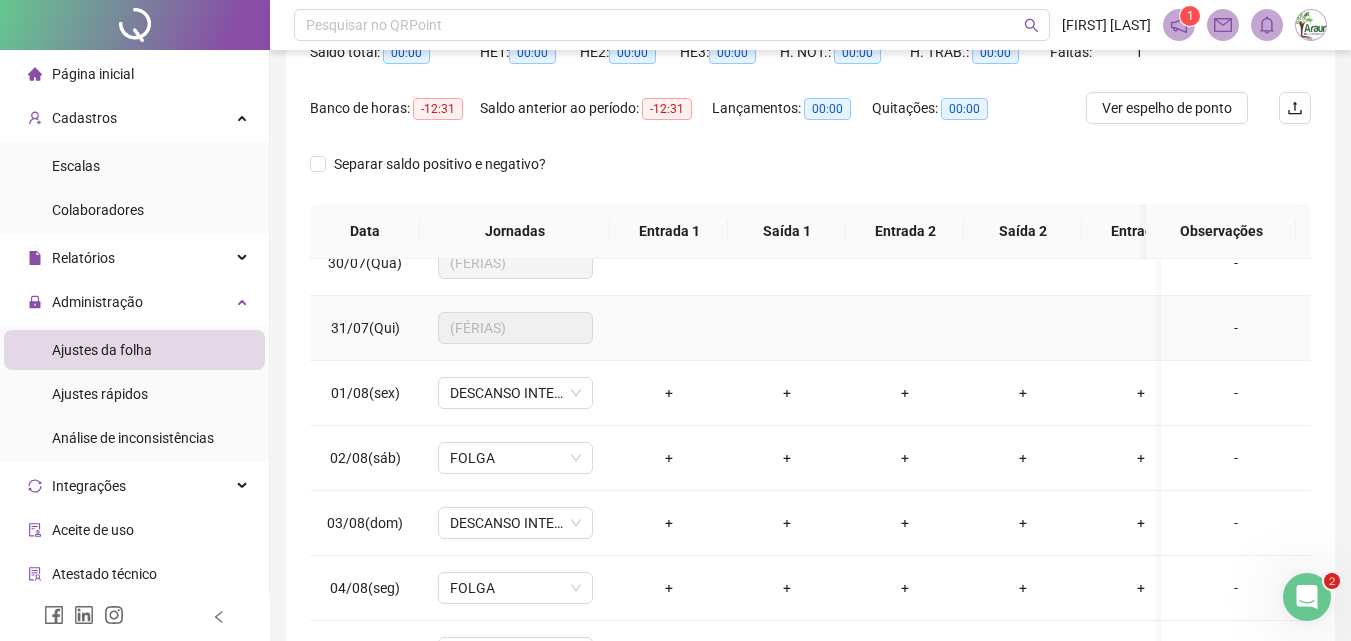 scroll, scrollTop: 381, scrollLeft: 0, axis: vertical 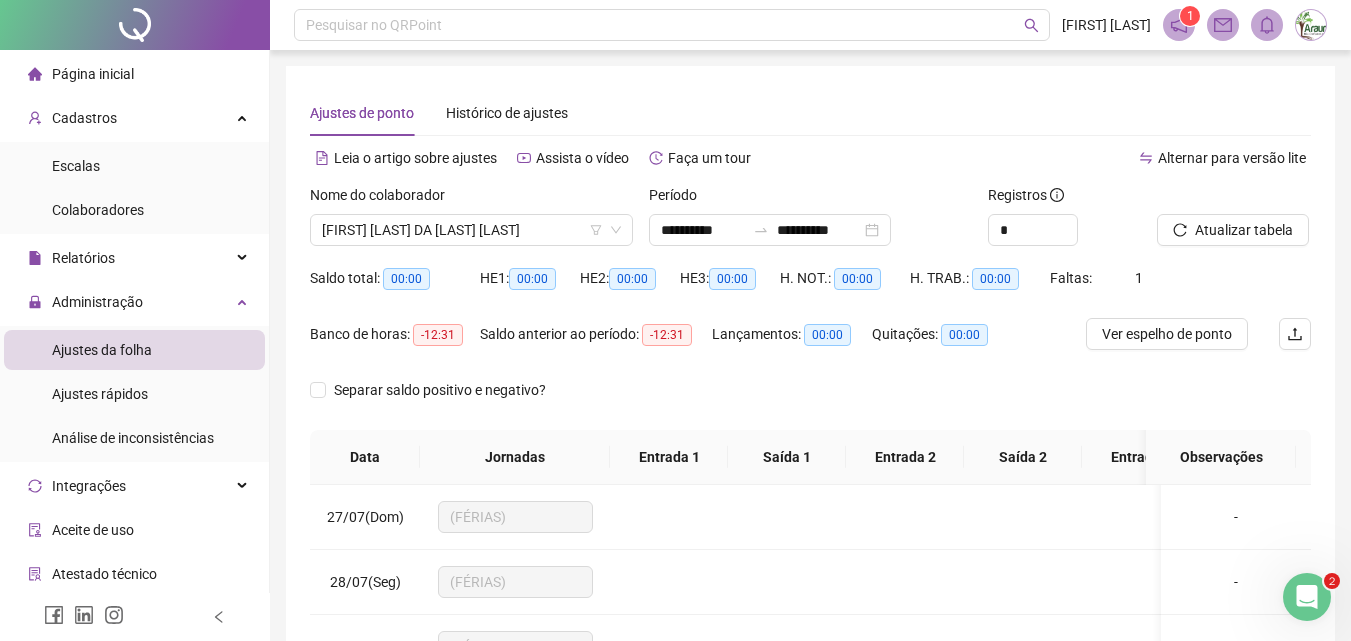 click on "Colaboradores" at bounding box center [98, 210] 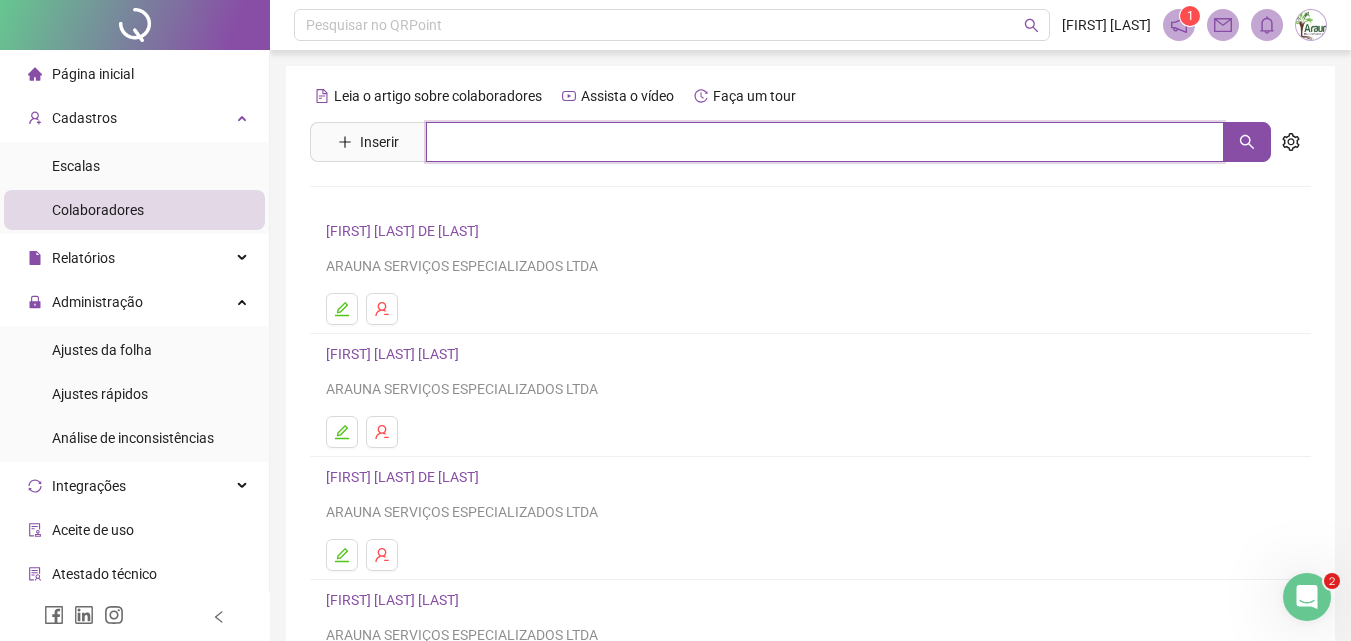 click at bounding box center (825, 142) 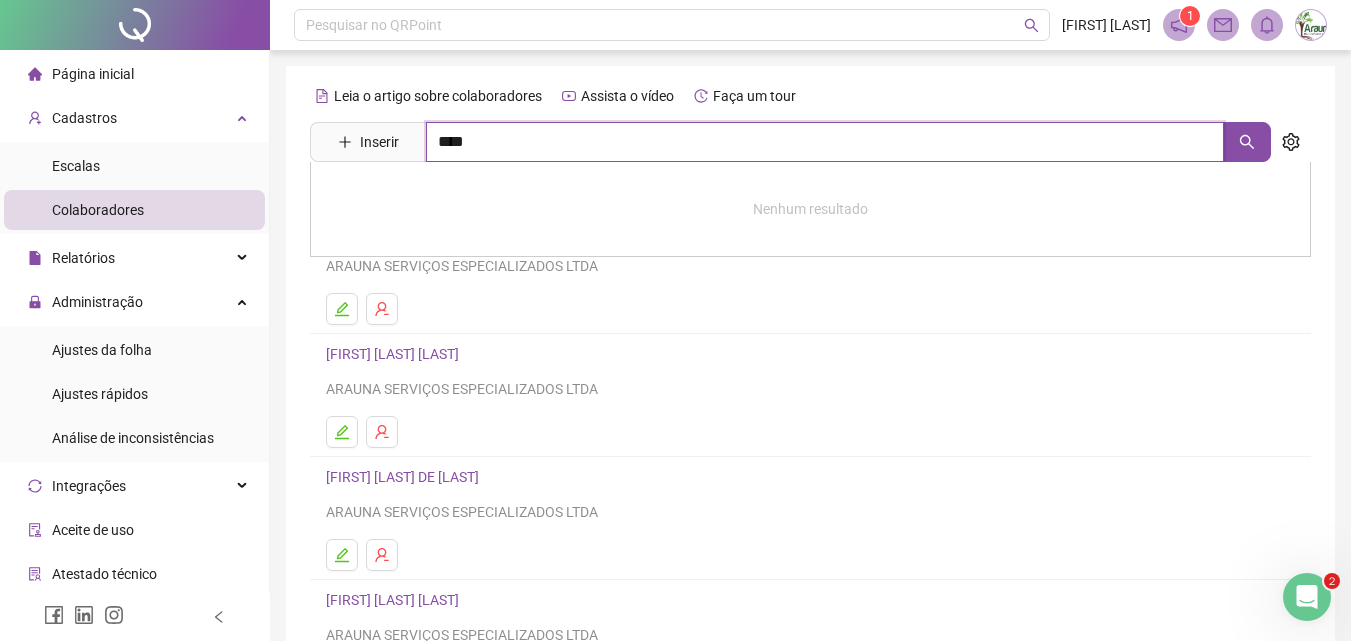 type on "****" 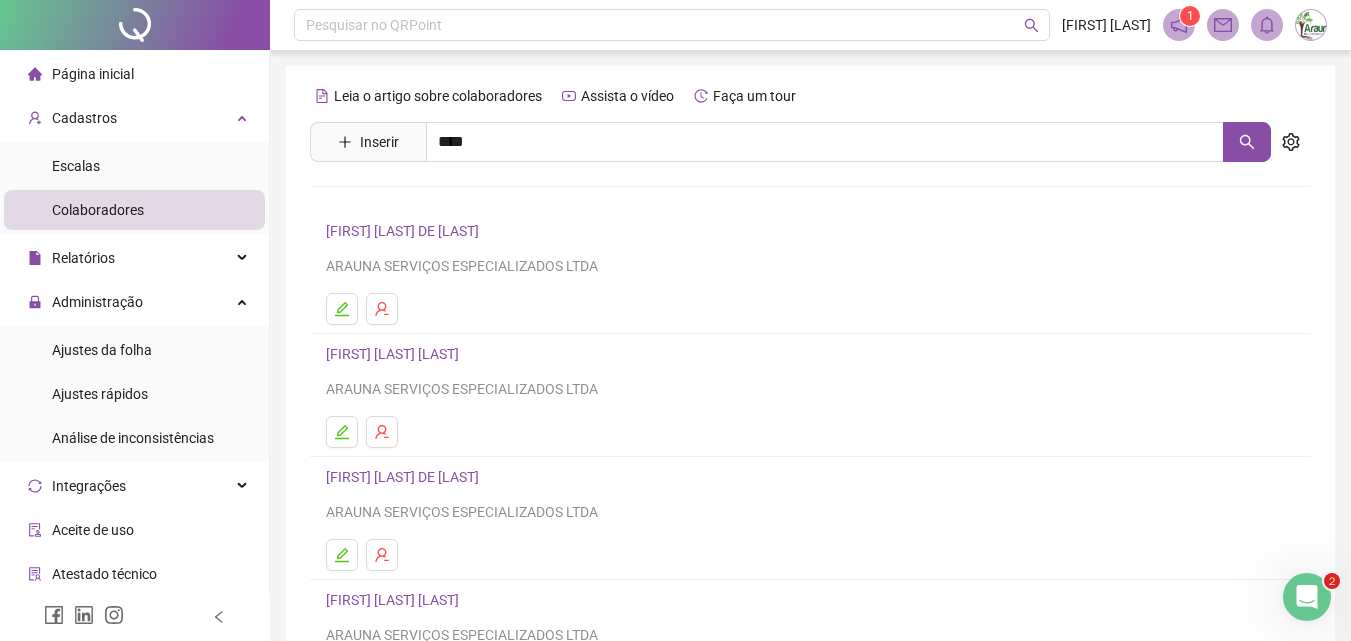 click on "[FIRST] [LAST] DA [LAST] [LAST]" at bounding box center [446, 201] 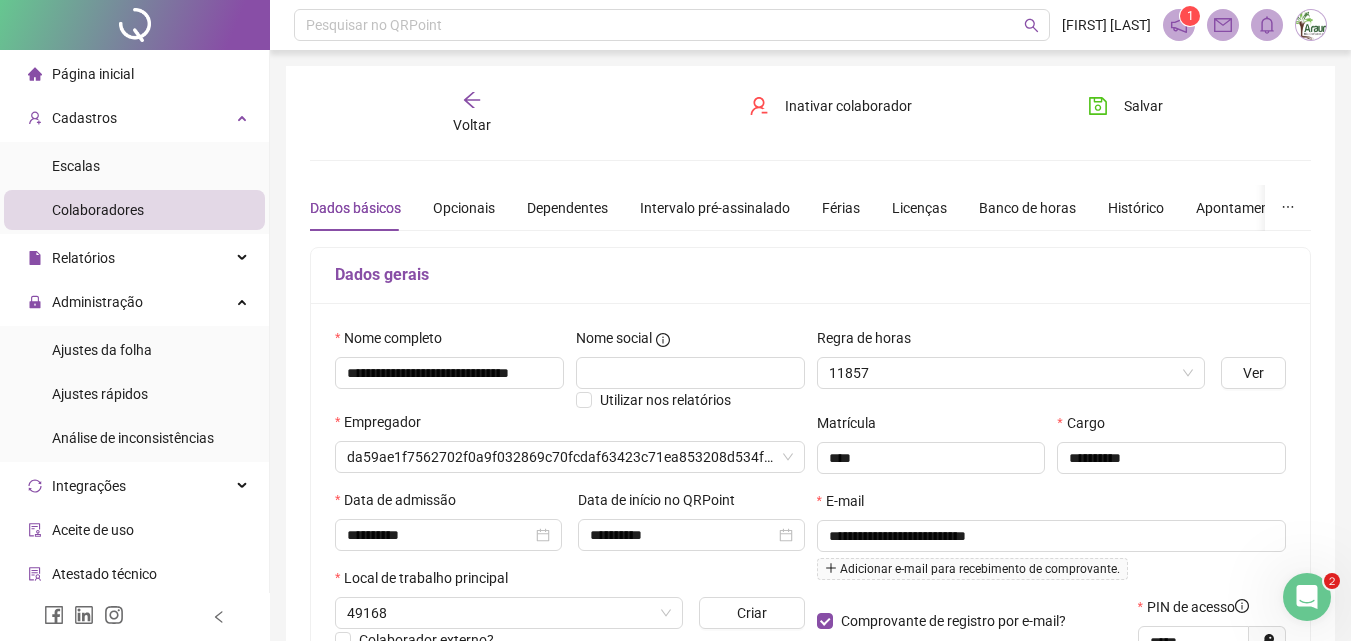 type on "**********" 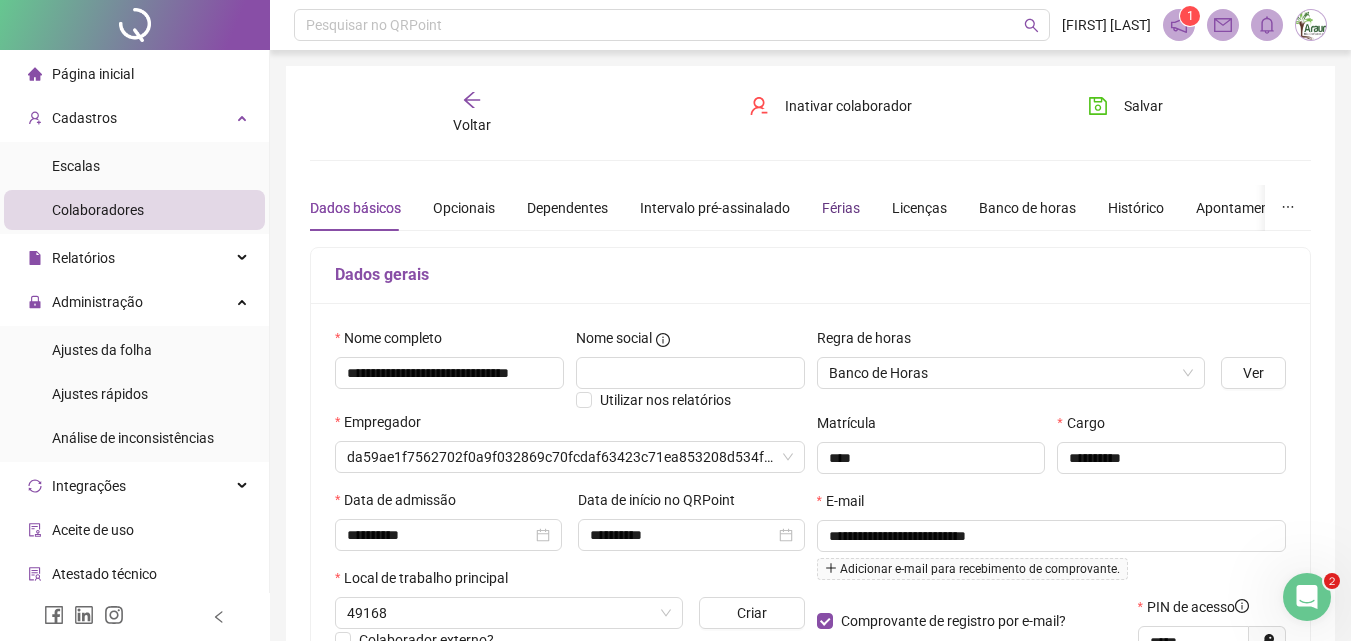 click on "Férias" at bounding box center [841, 208] 